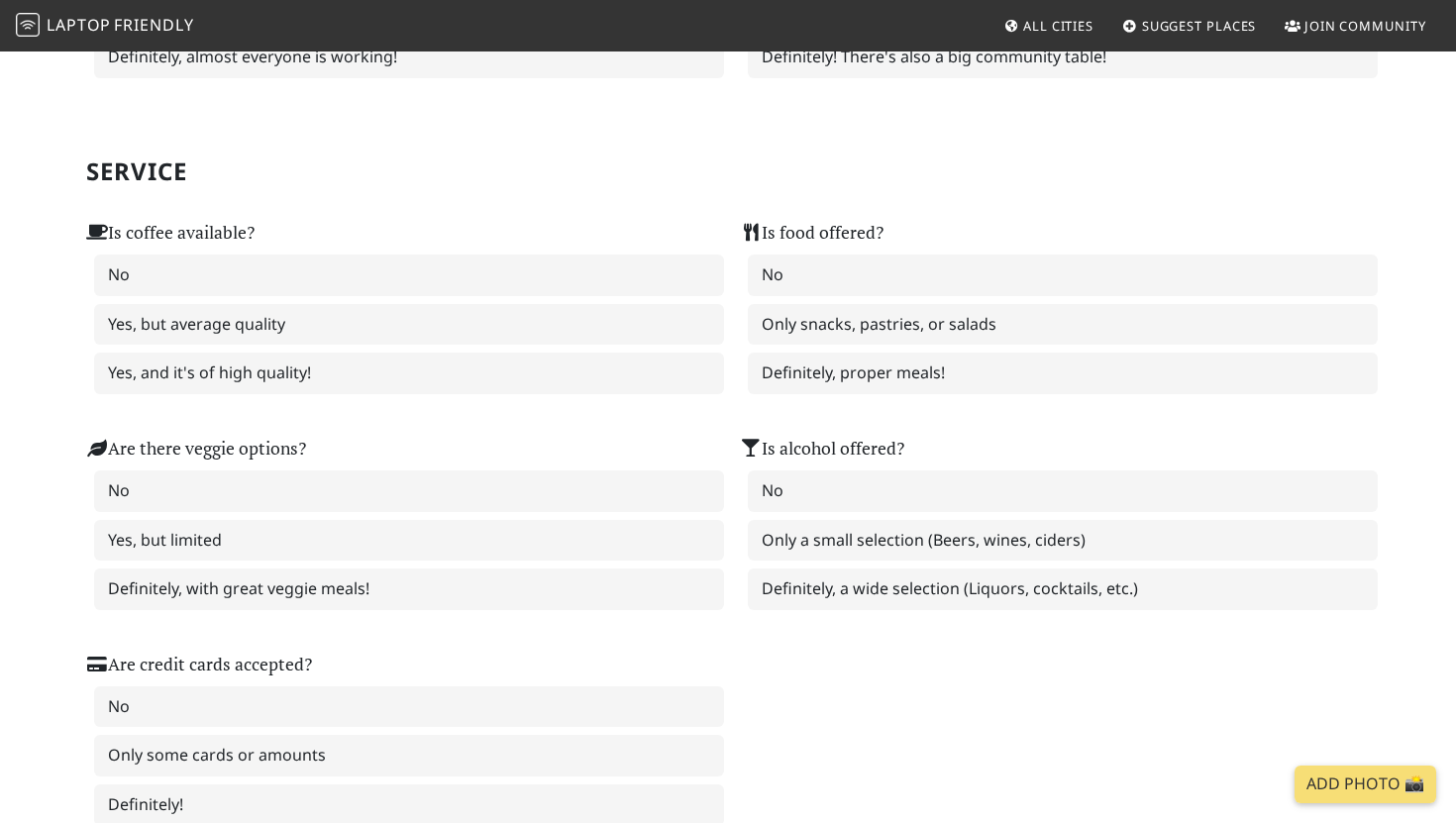 scroll, scrollTop: 1051, scrollLeft: 0, axis: vertical 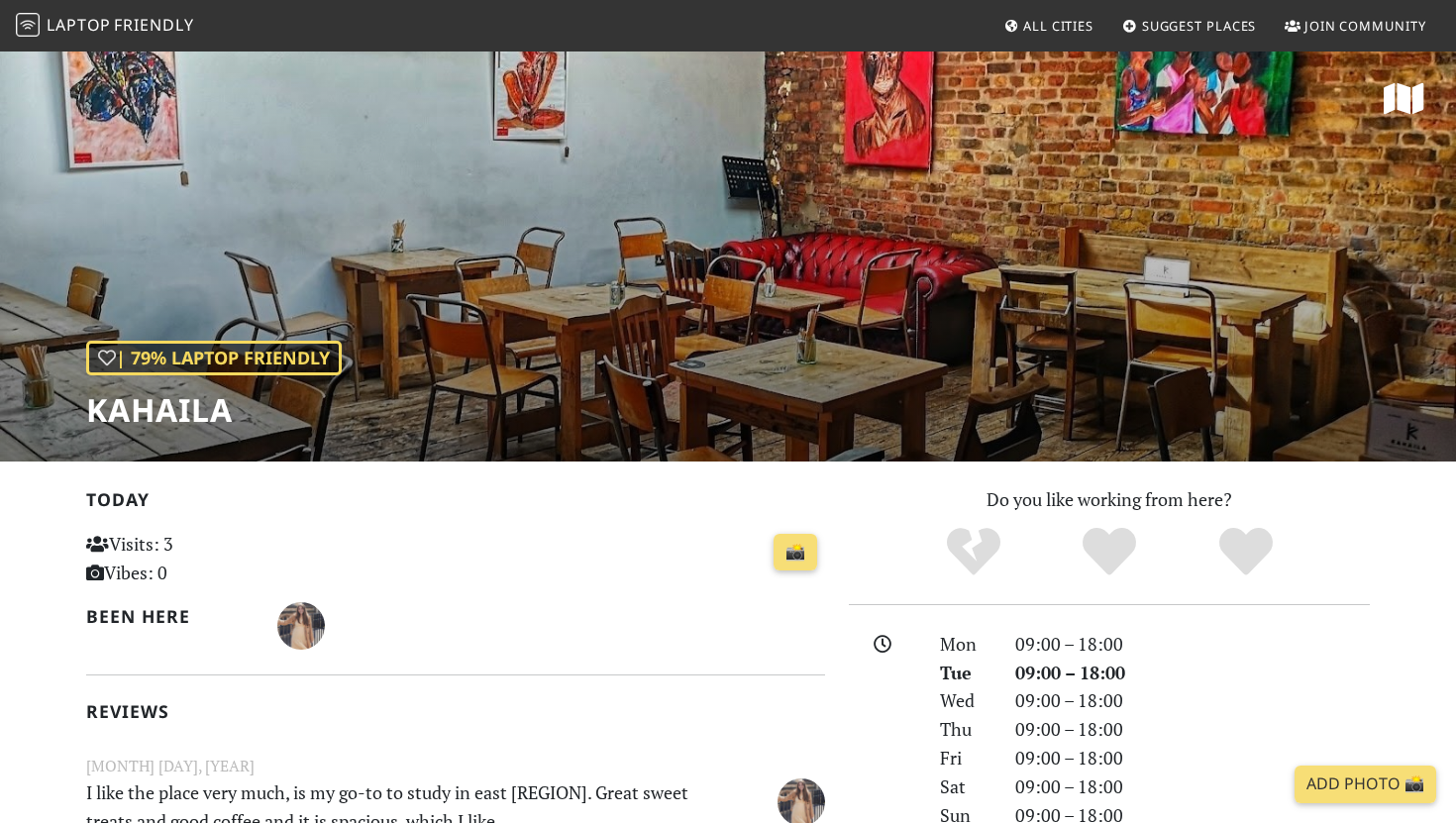 click on "Friendly" at bounding box center (154, 25) 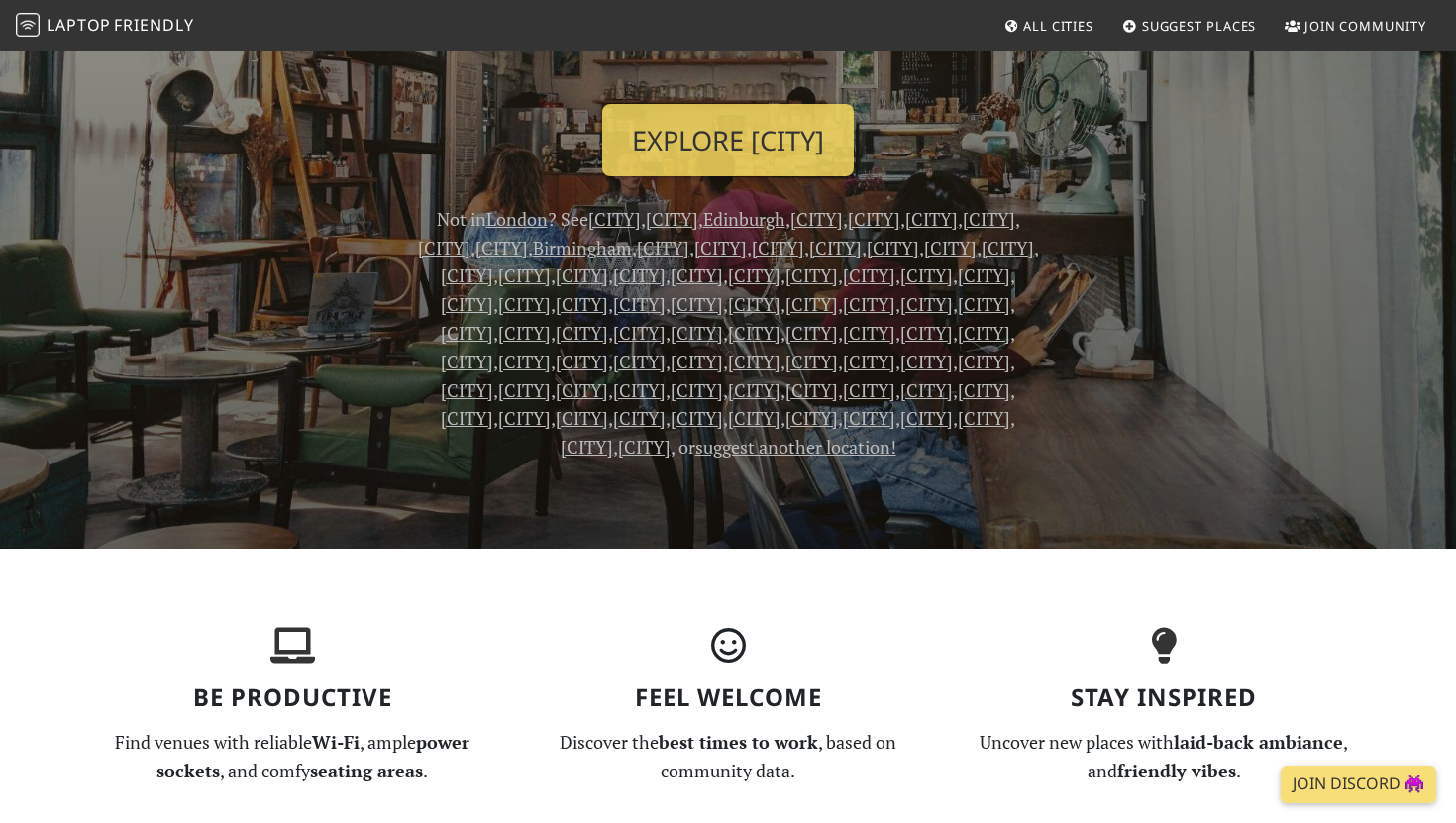 scroll, scrollTop: 196, scrollLeft: 0, axis: vertical 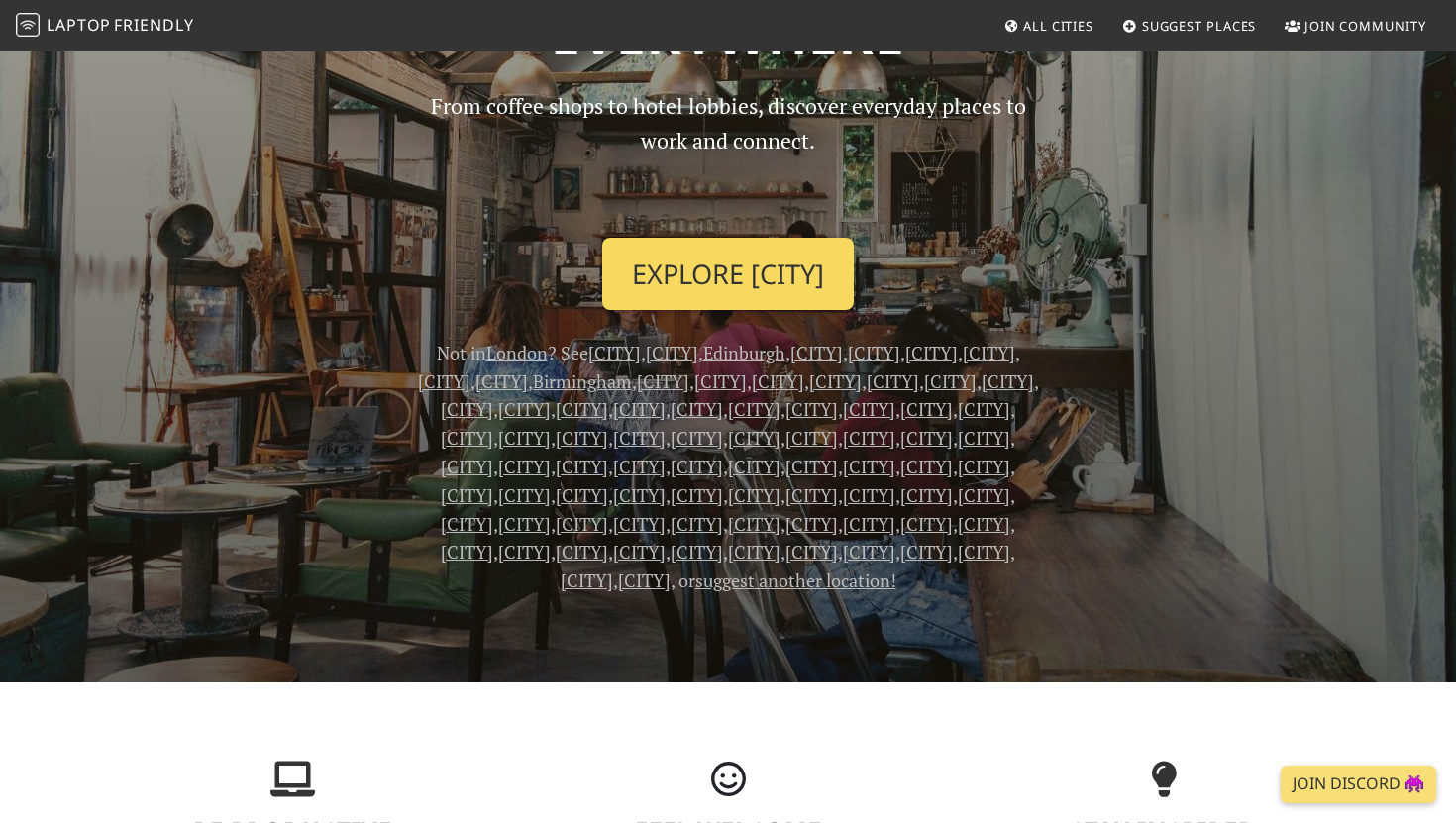 click on "Explore London" at bounding box center [728, 274] 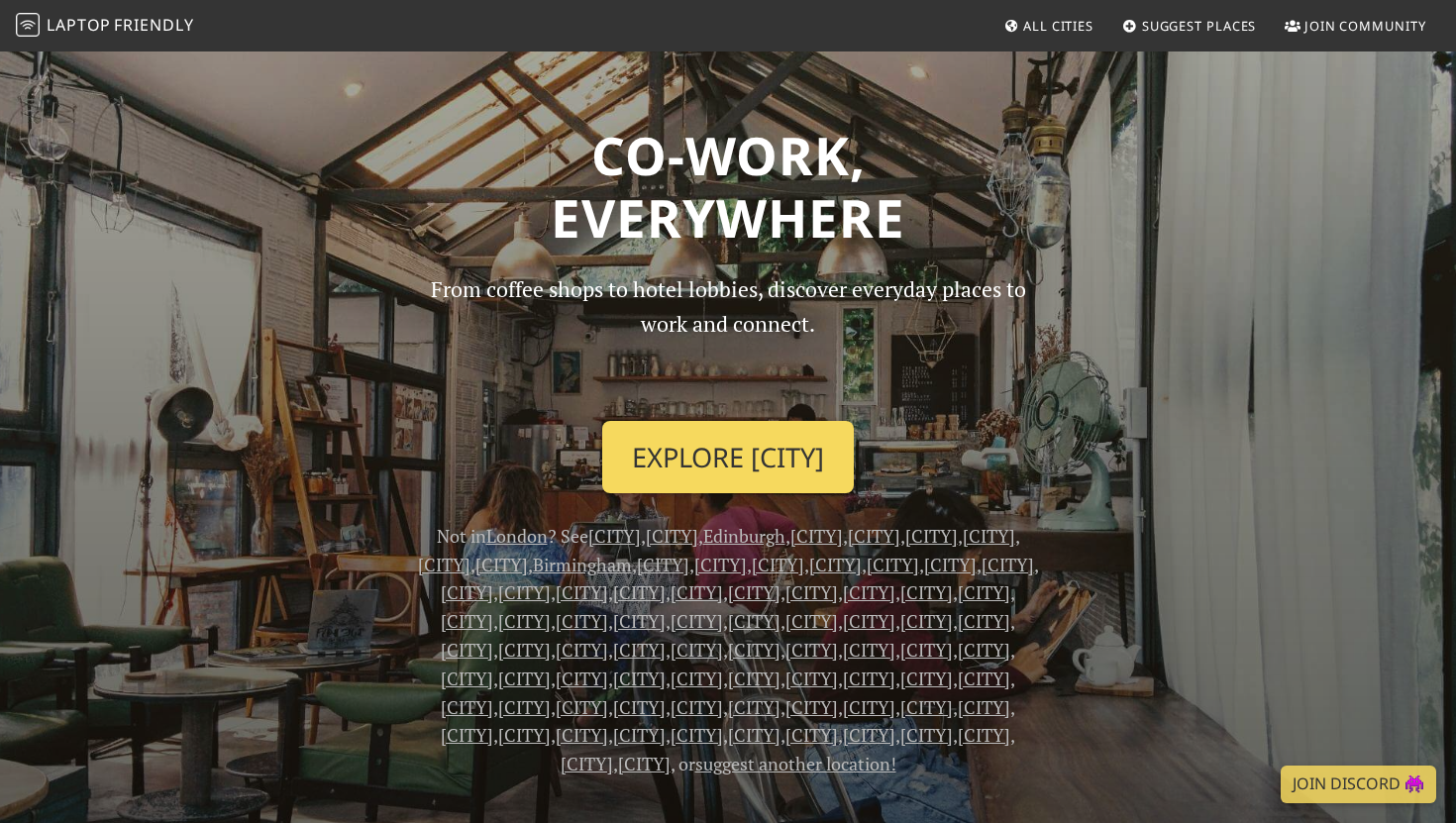 scroll, scrollTop: 8, scrollLeft: 0, axis: vertical 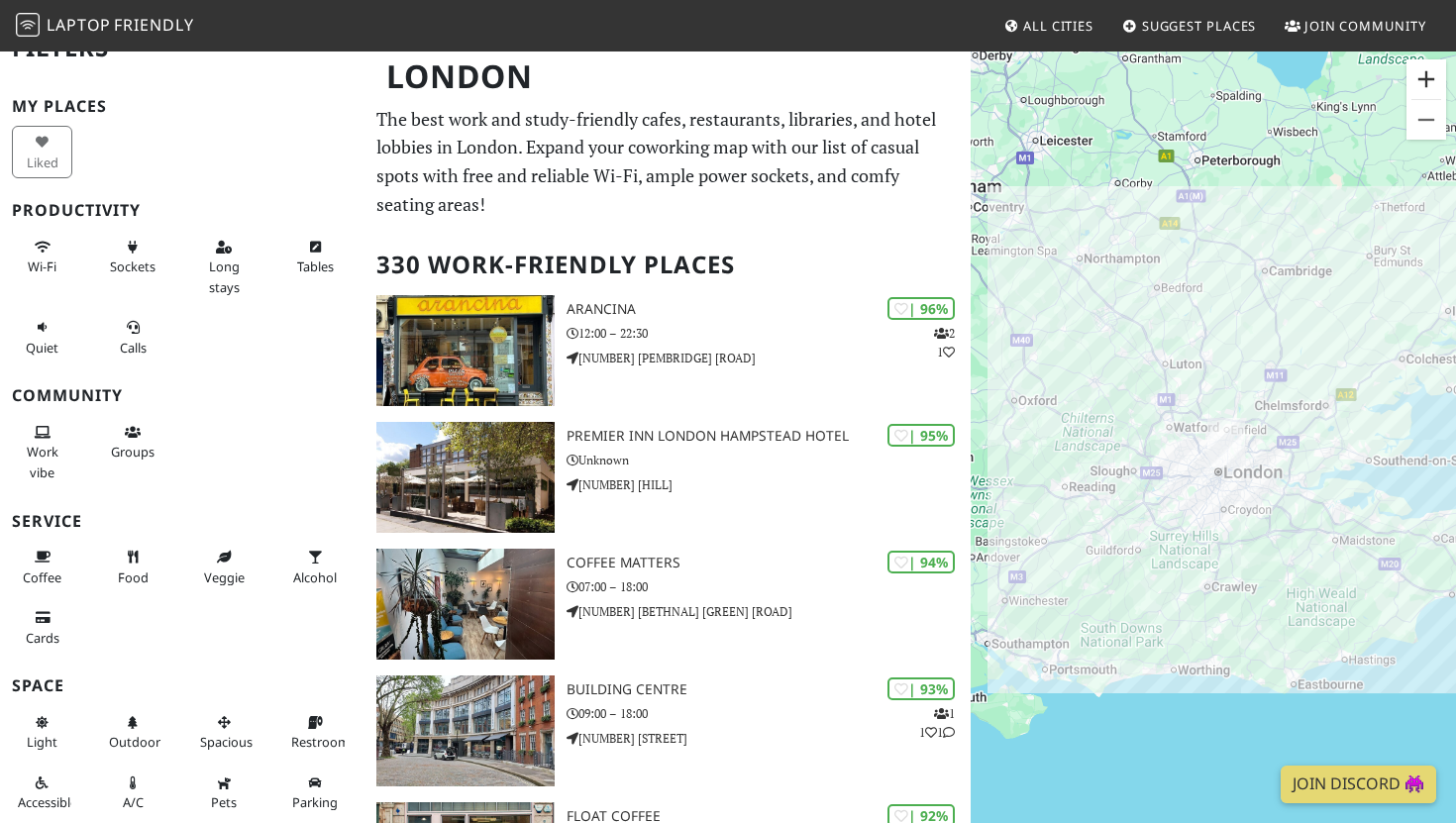 click at bounding box center [1426, 79] 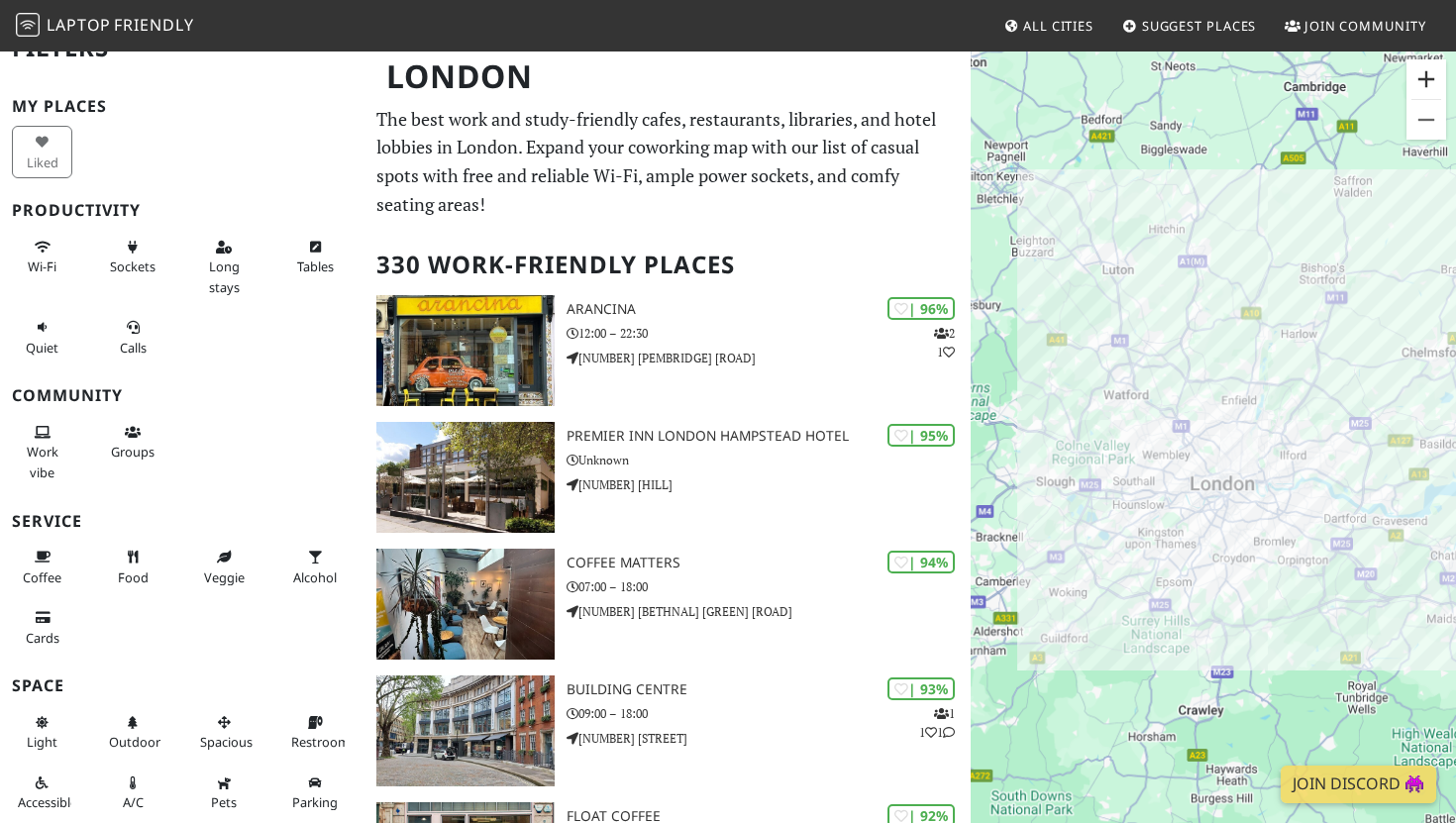click at bounding box center [1426, 79] 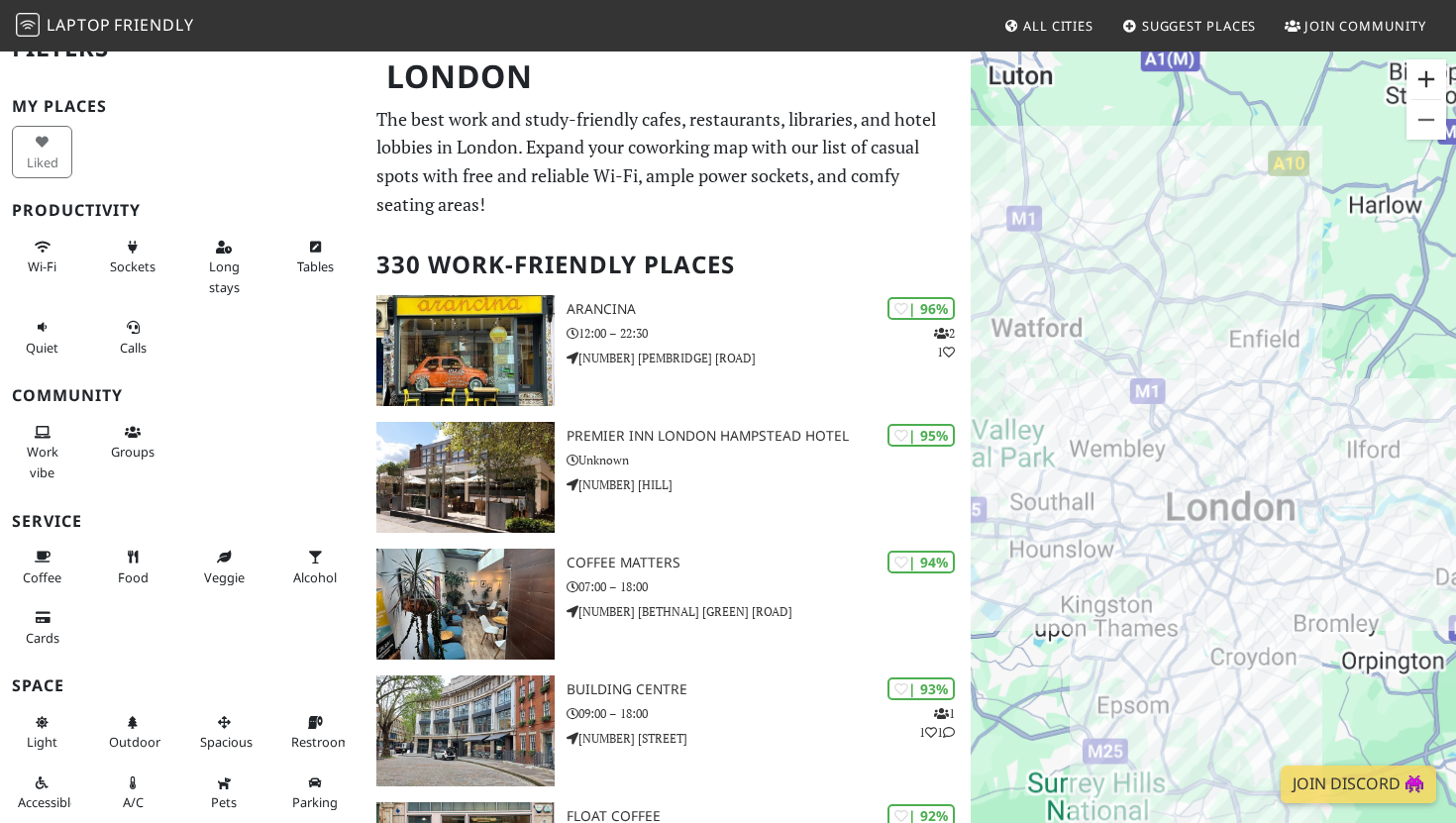 click at bounding box center (1426, 79) 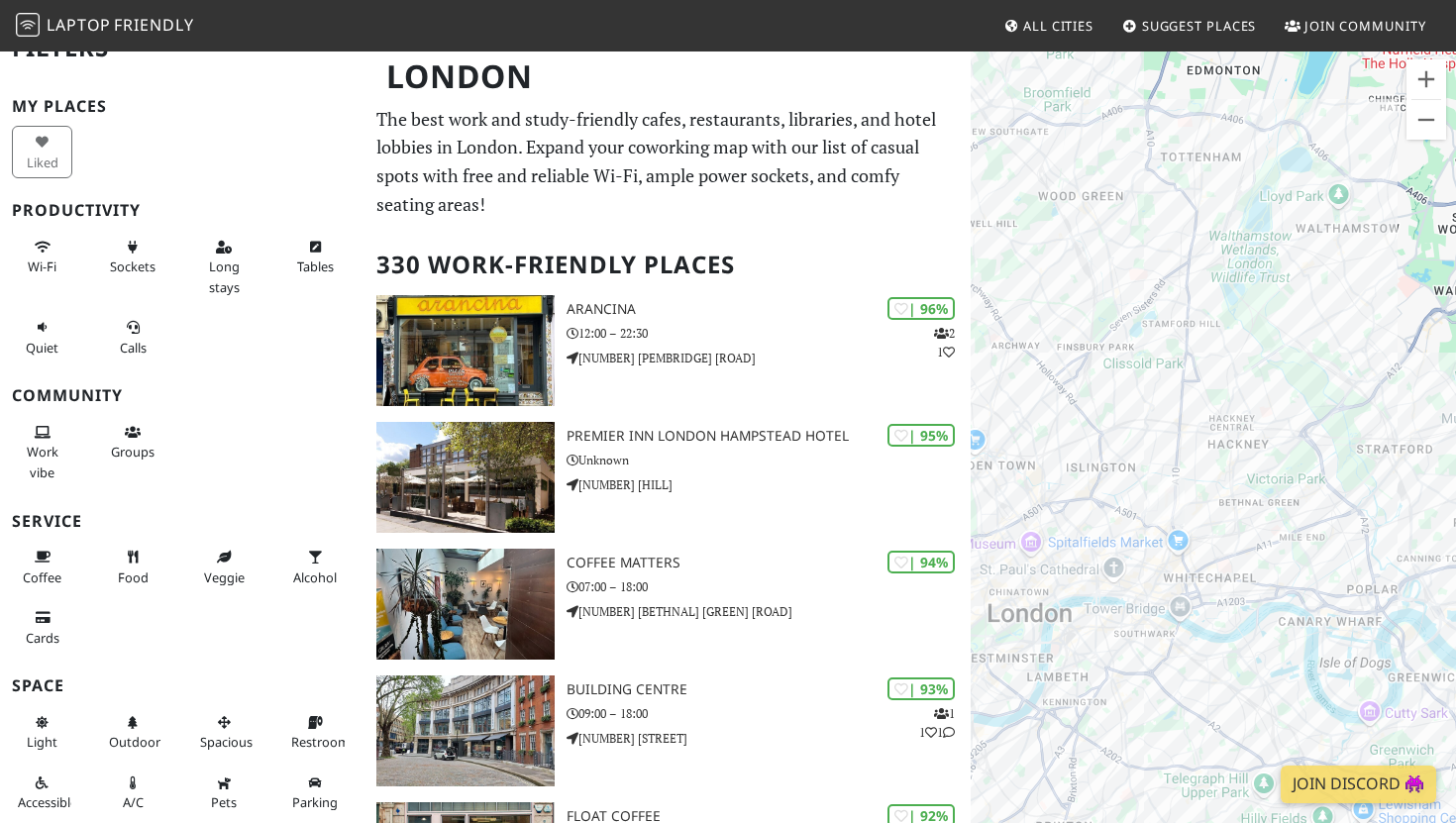 drag, startPoint x: 1287, startPoint y: 363, endPoint x: 1025, endPoint y: 332, distance: 263.8276 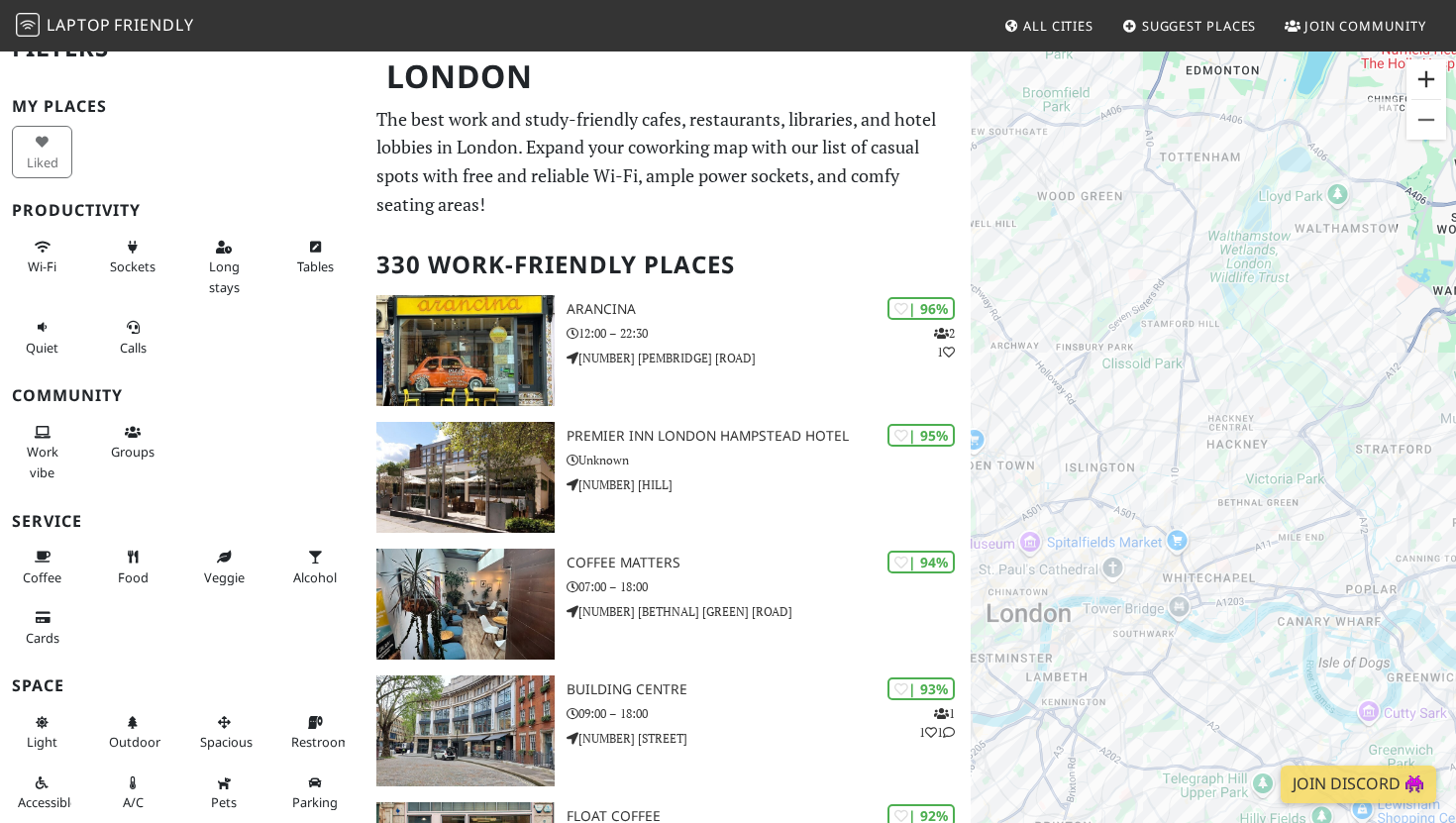 click at bounding box center (1426, 79) 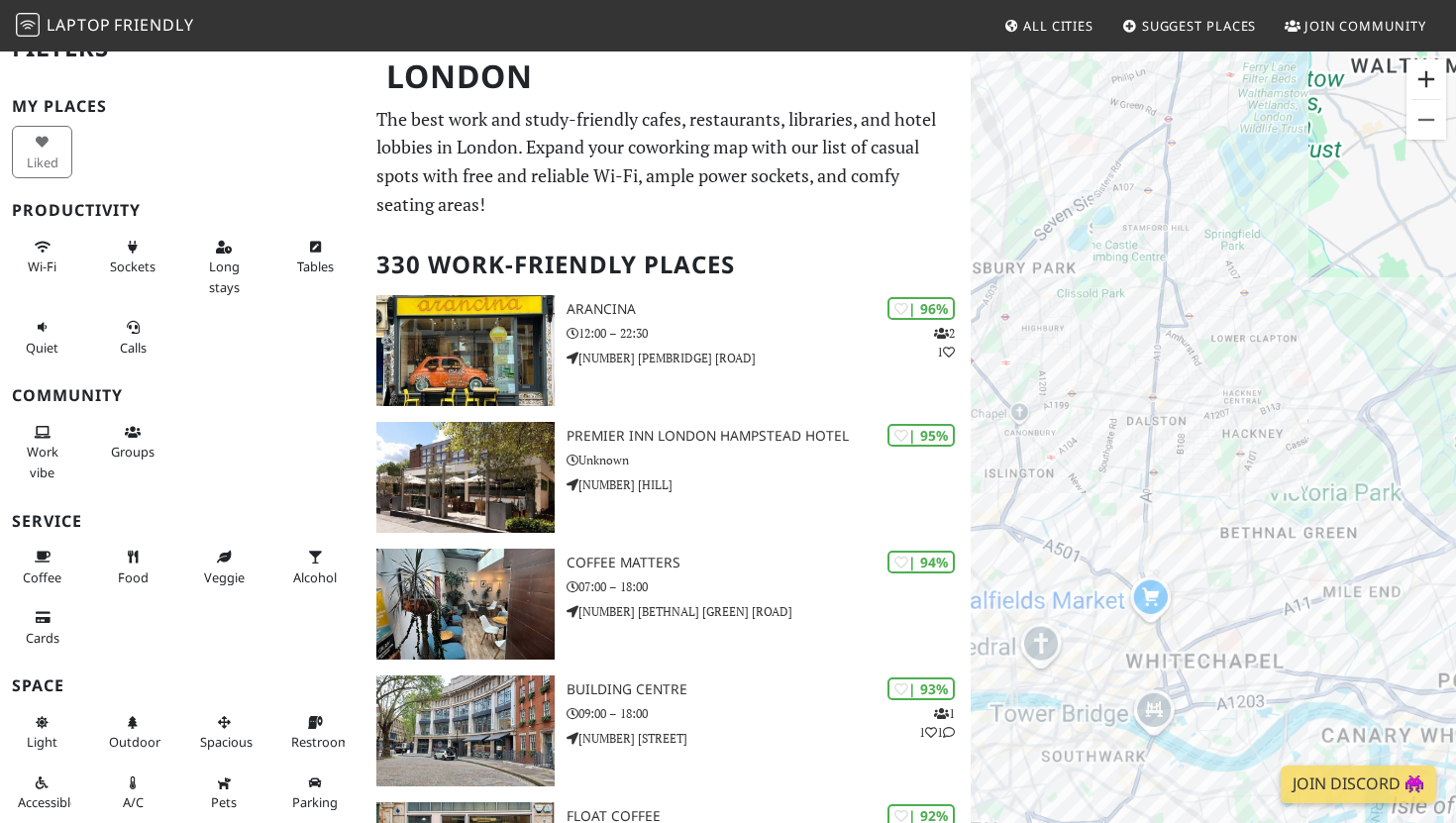 click at bounding box center [1426, 79] 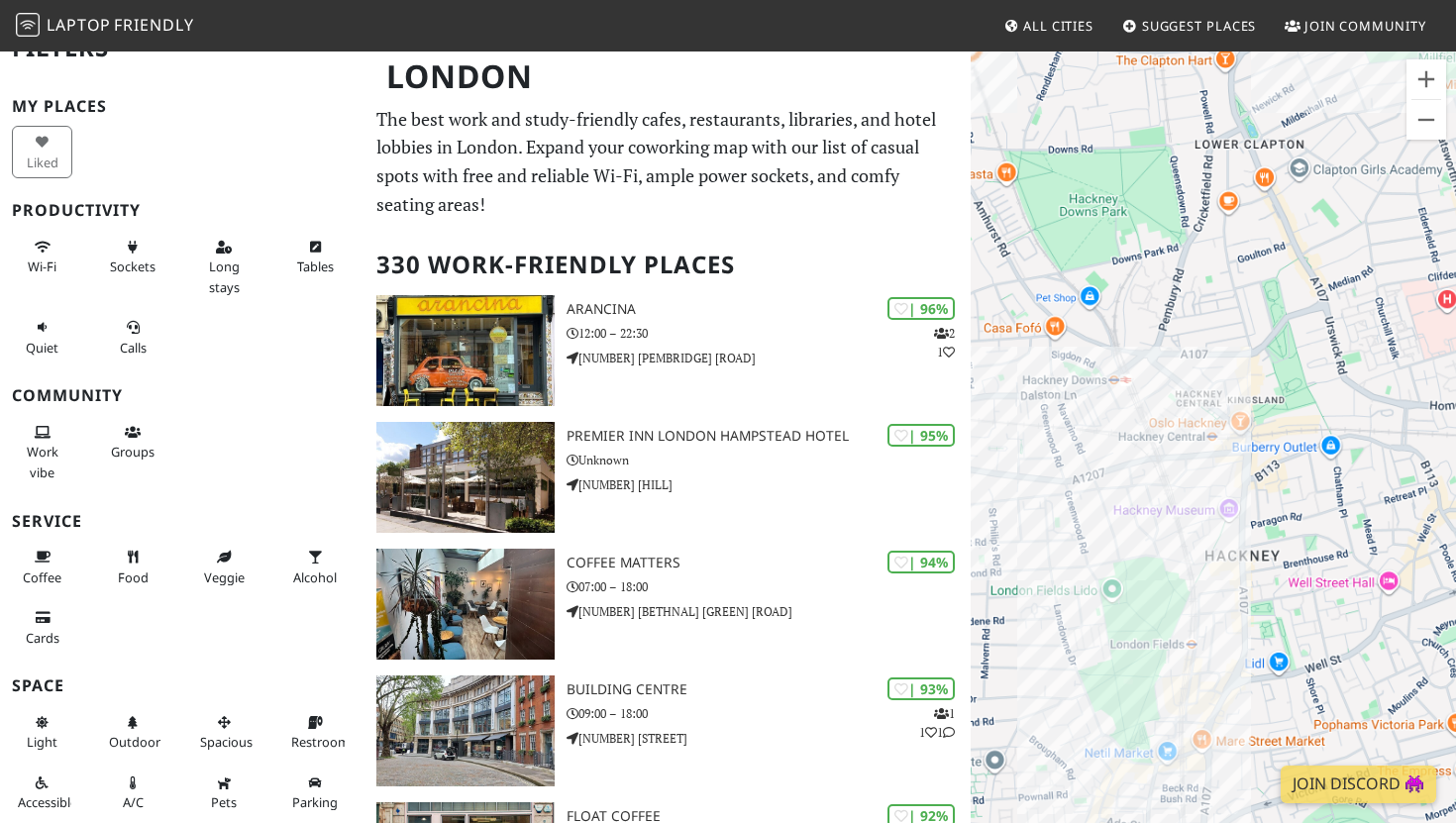 drag, startPoint x: 1125, startPoint y: 461, endPoint x: 1455, endPoint y: 20, distance: 550.80033 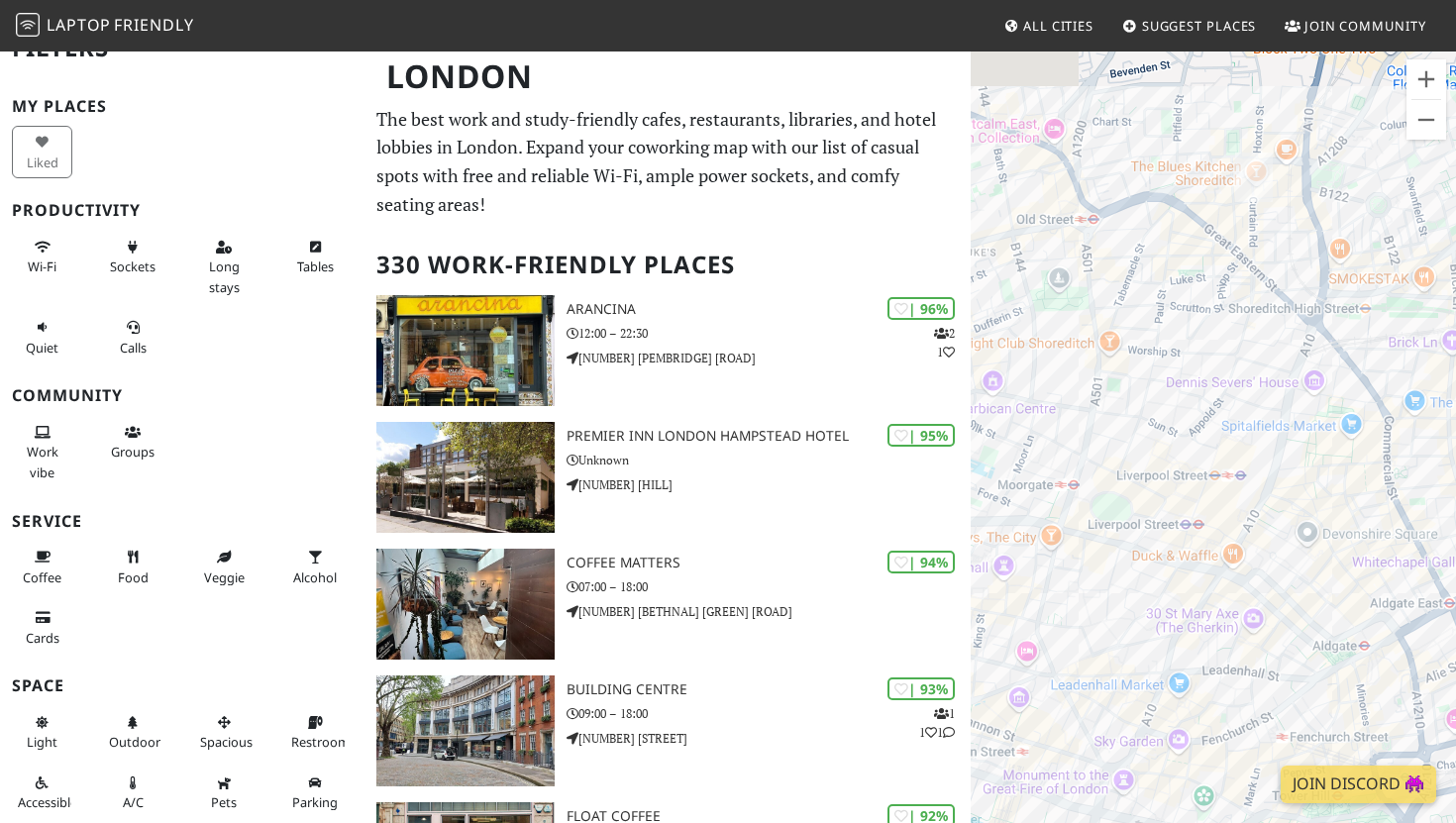 drag, startPoint x: 1242, startPoint y: 377, endPoint x: 1014, endPoint y: 438, distance: 236.01907 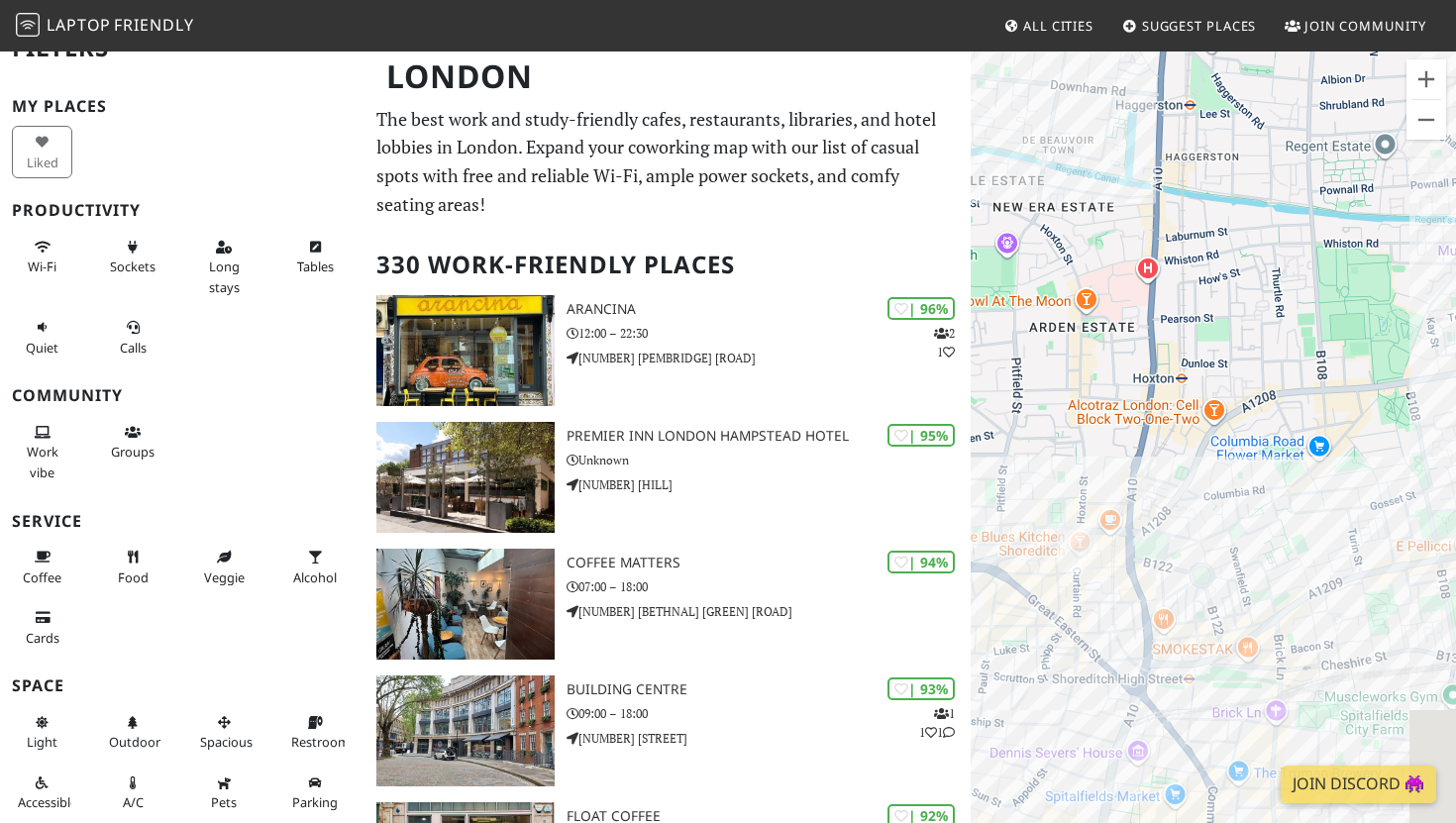 drag, startPoint x: 1222, startPoint y: 241, endPoint x: 1175, endPoint y: 577, distance: 339.27128 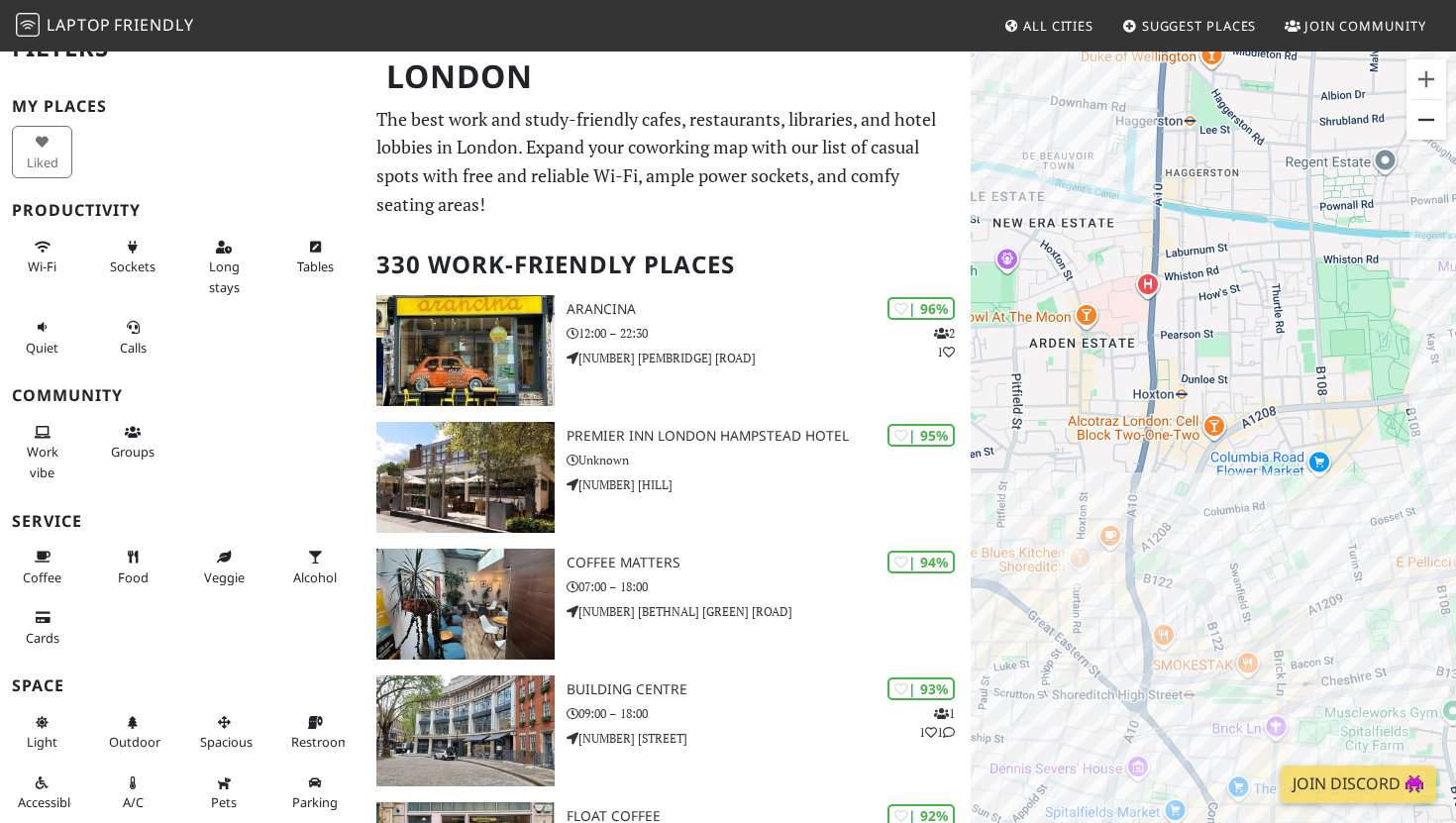 click at bounding box center [1426, 120] 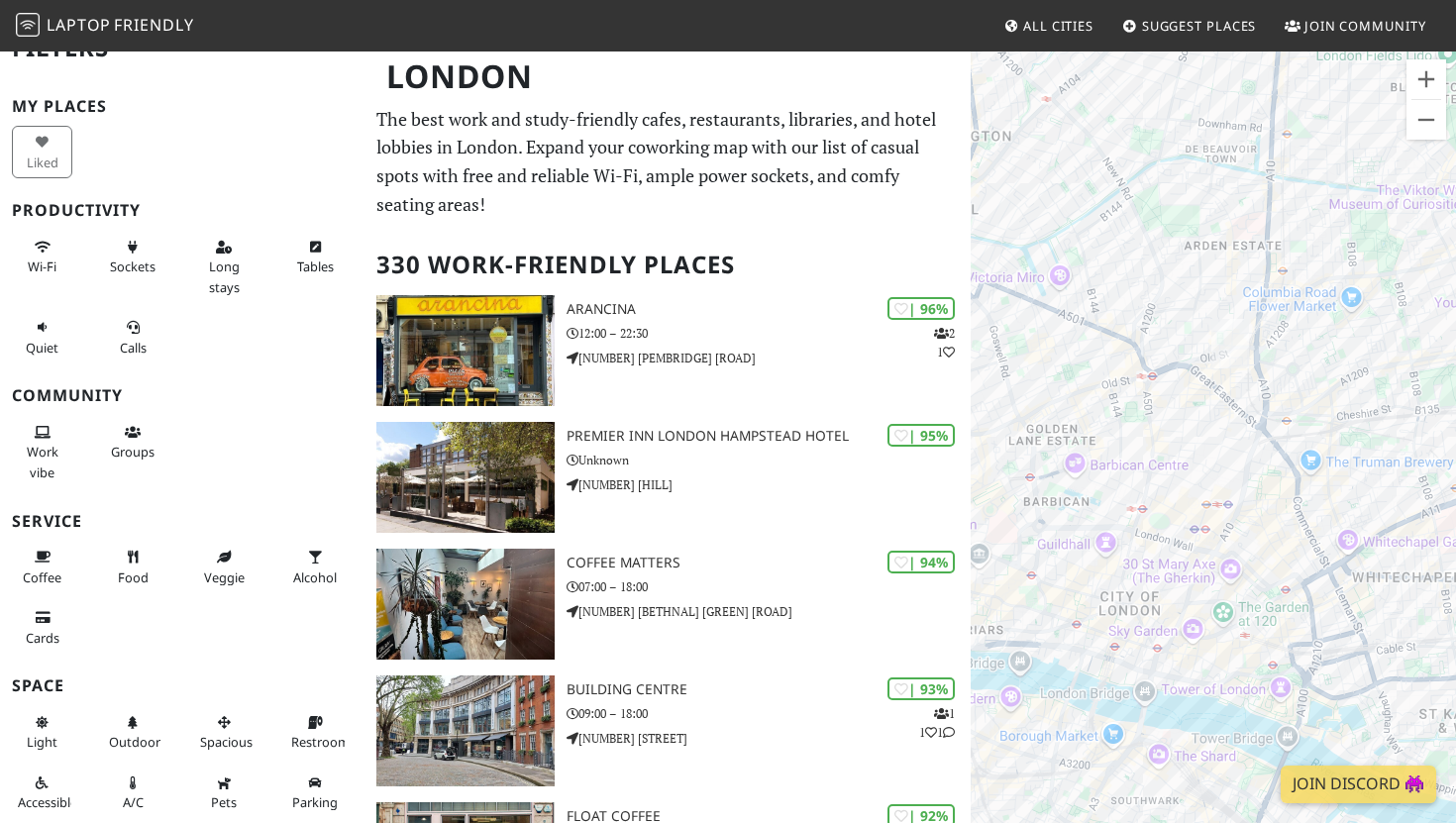 drag, startPoint x: 1169, startPoint y: 394, endPoint x: 1254, endPoint y: 238, distance: 177.65416 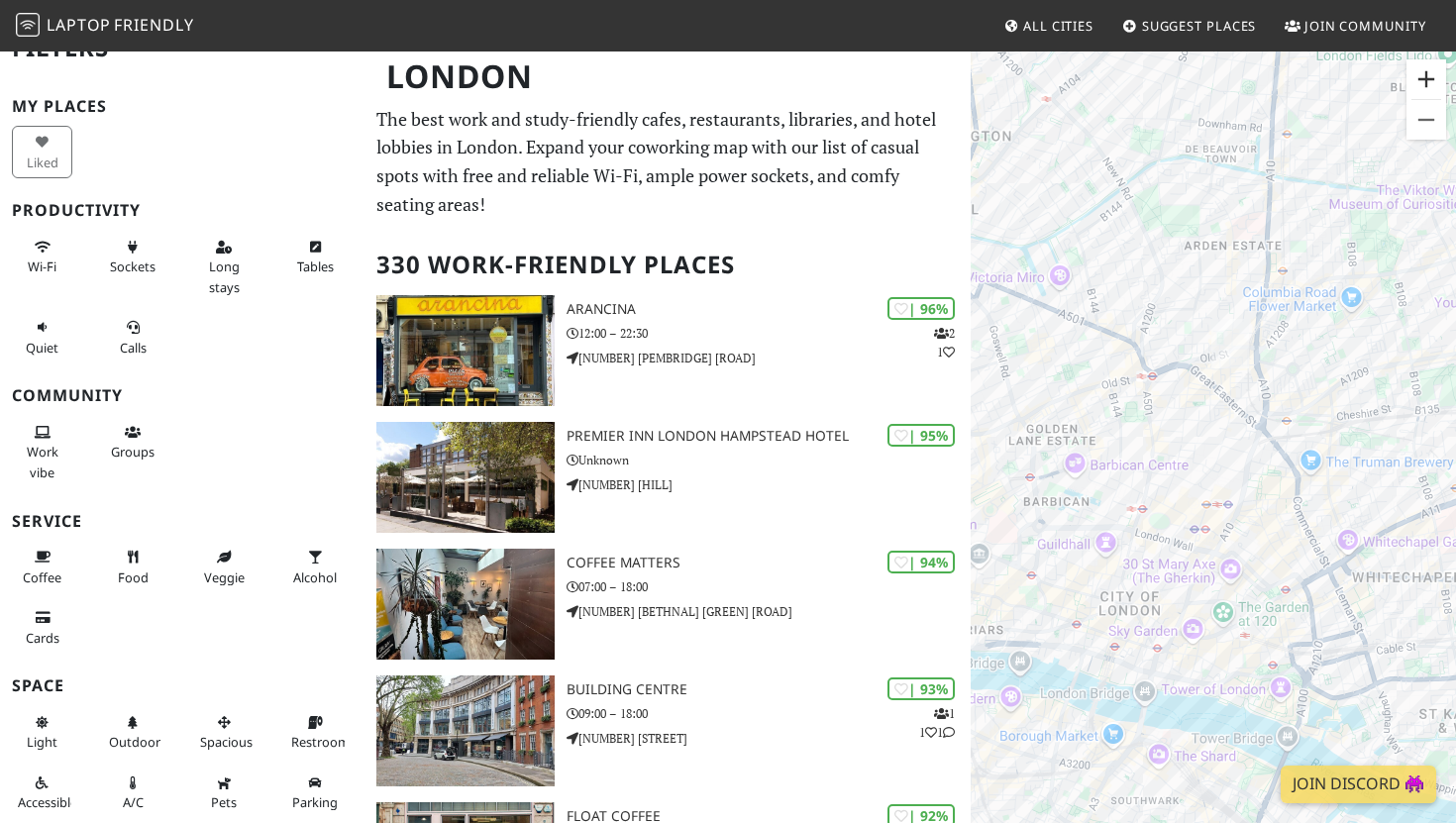 click at bounding box center (1426, 79) 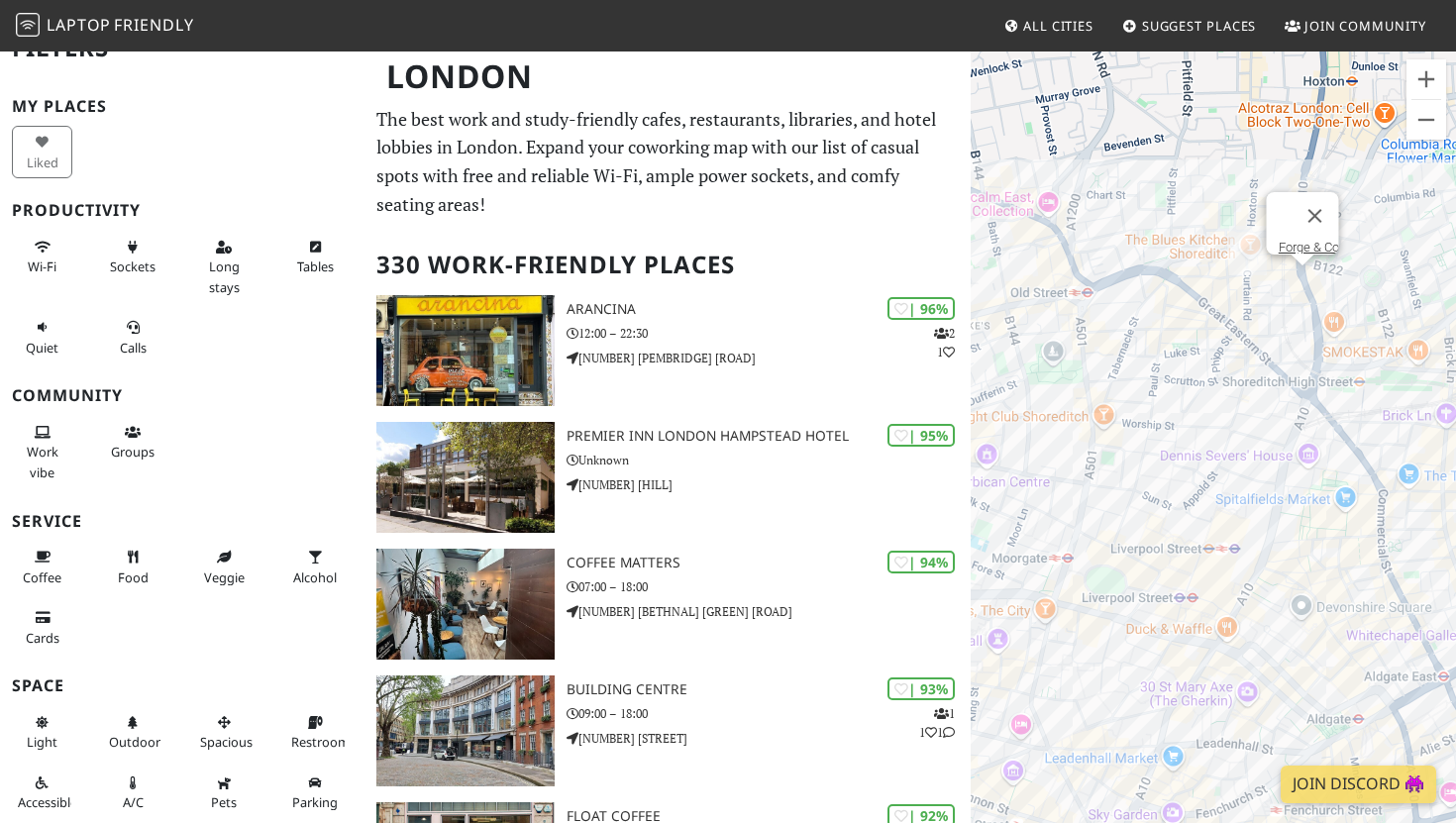 click on "[FORGE] & [CO]" at bounding box center (1213, 461) 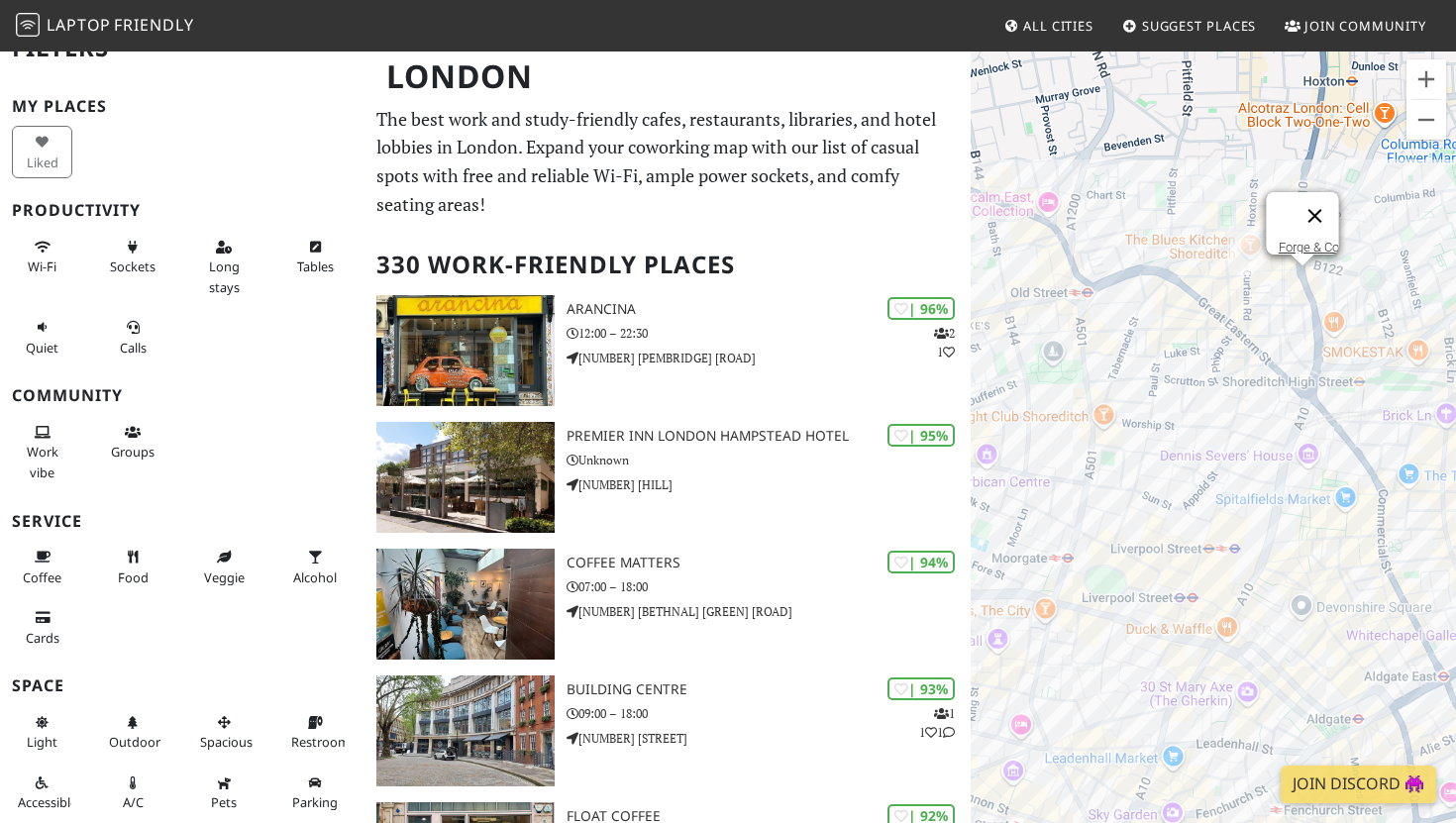 click at bounding box center (1315, 216) 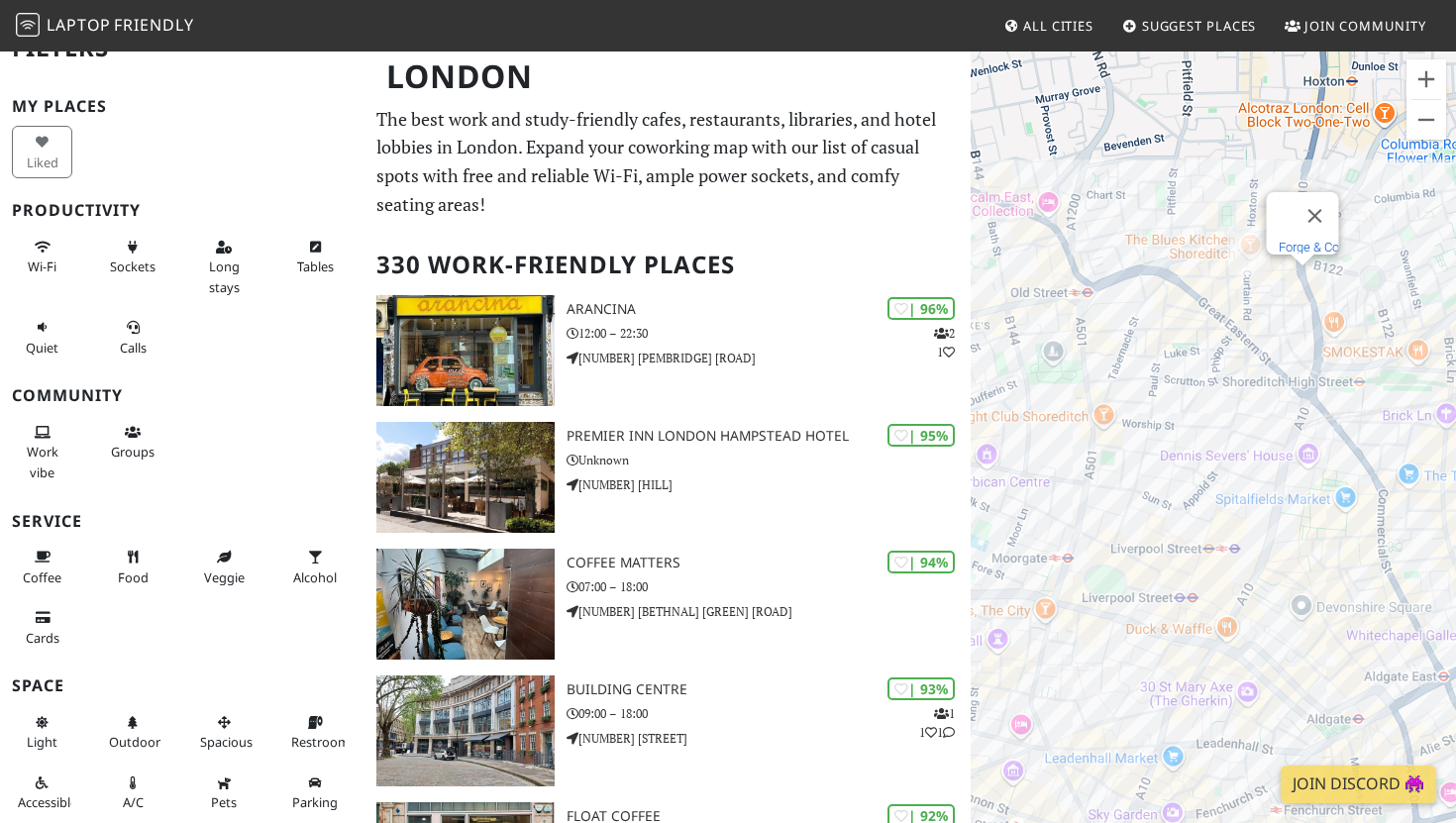 click on "Forge & Co" at bounding box center [1308, 247] 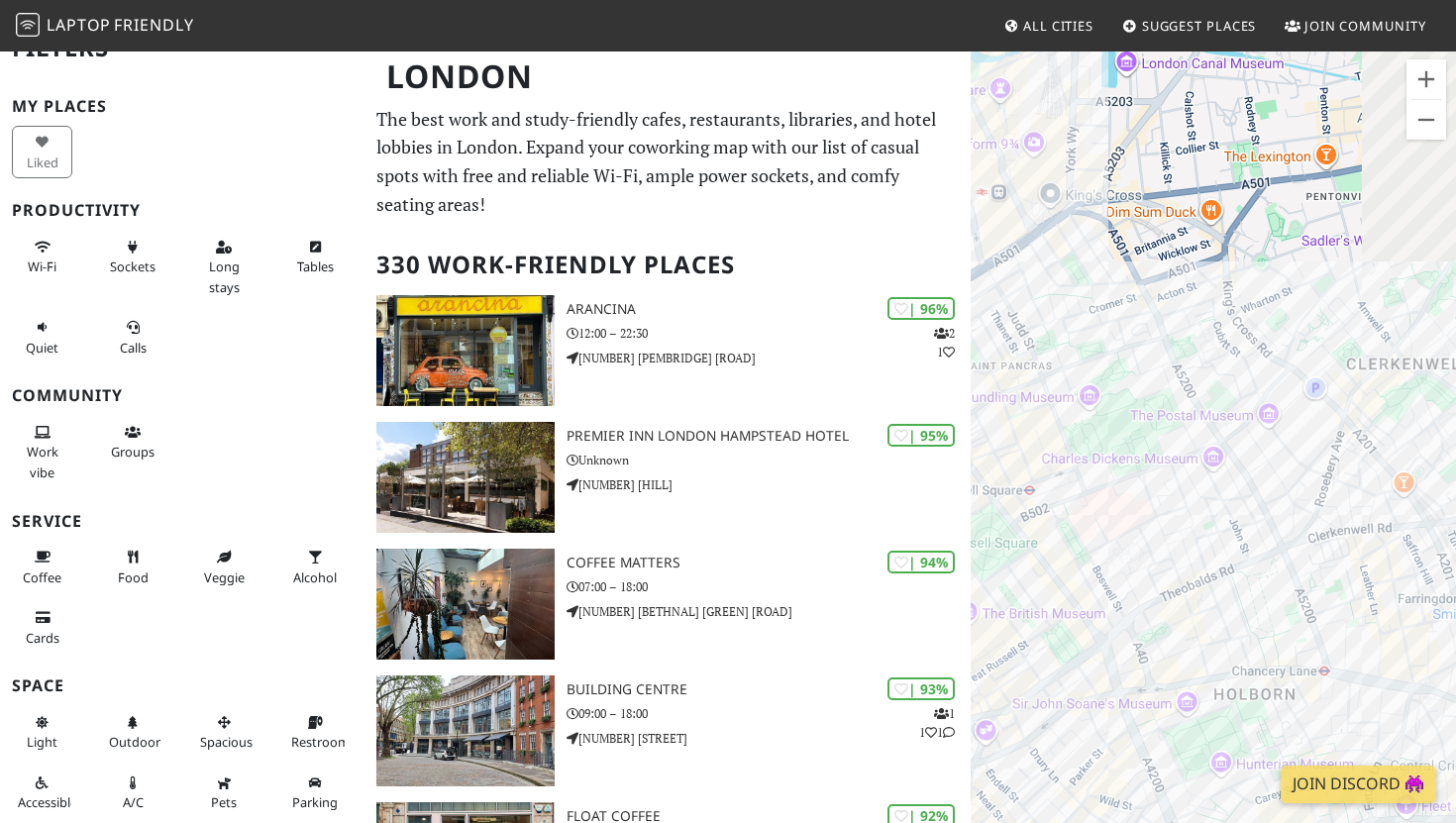 drag, startPoint x: 1369, startPoint y: 330, endPoint x: 1131, endPoint y: 434, distance: 259.73063 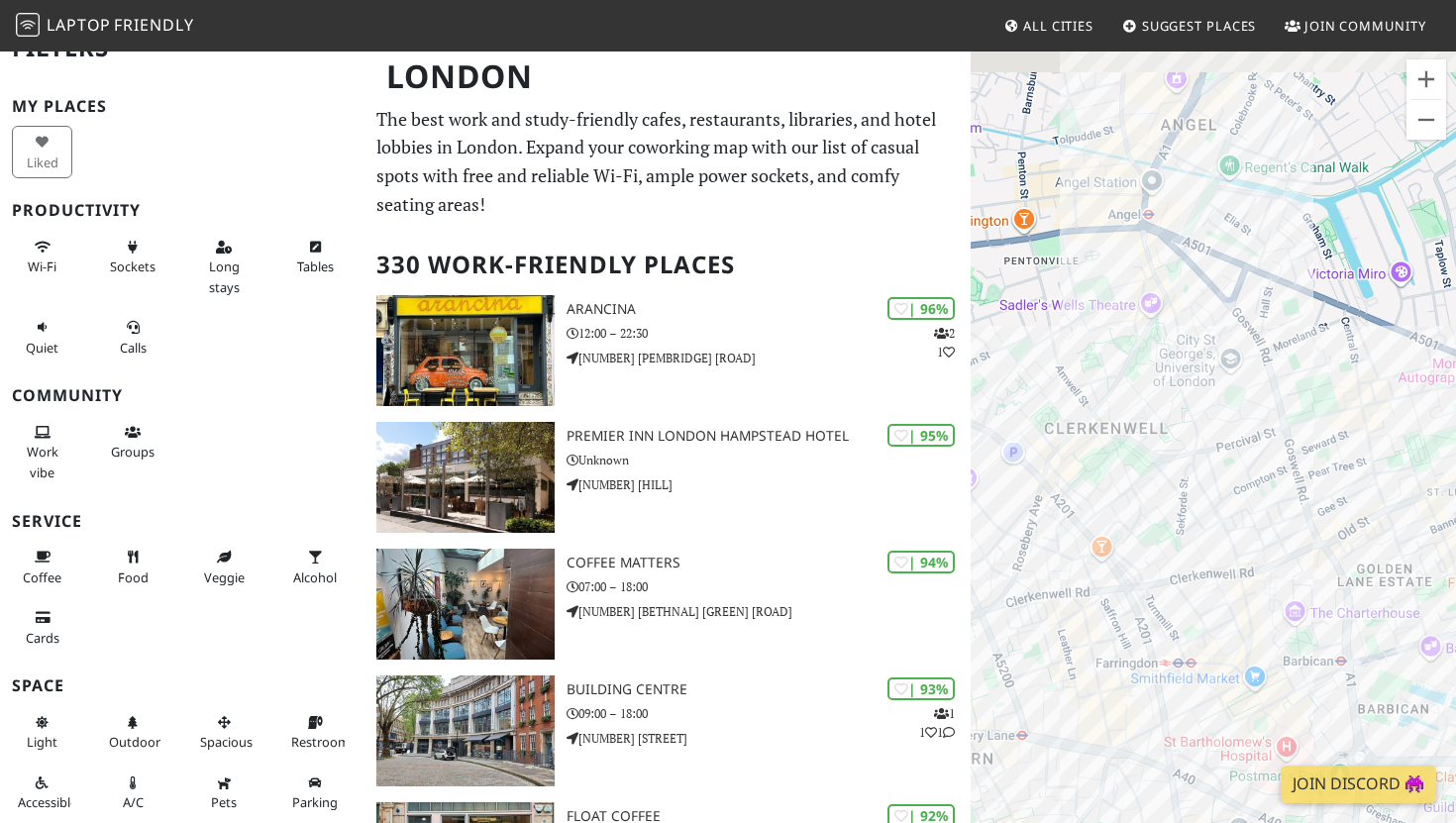 drag, startPoint x: 1328, startPoint y: 321, endPoint x: 1030, endPoint y: 384, distance: 304.5866 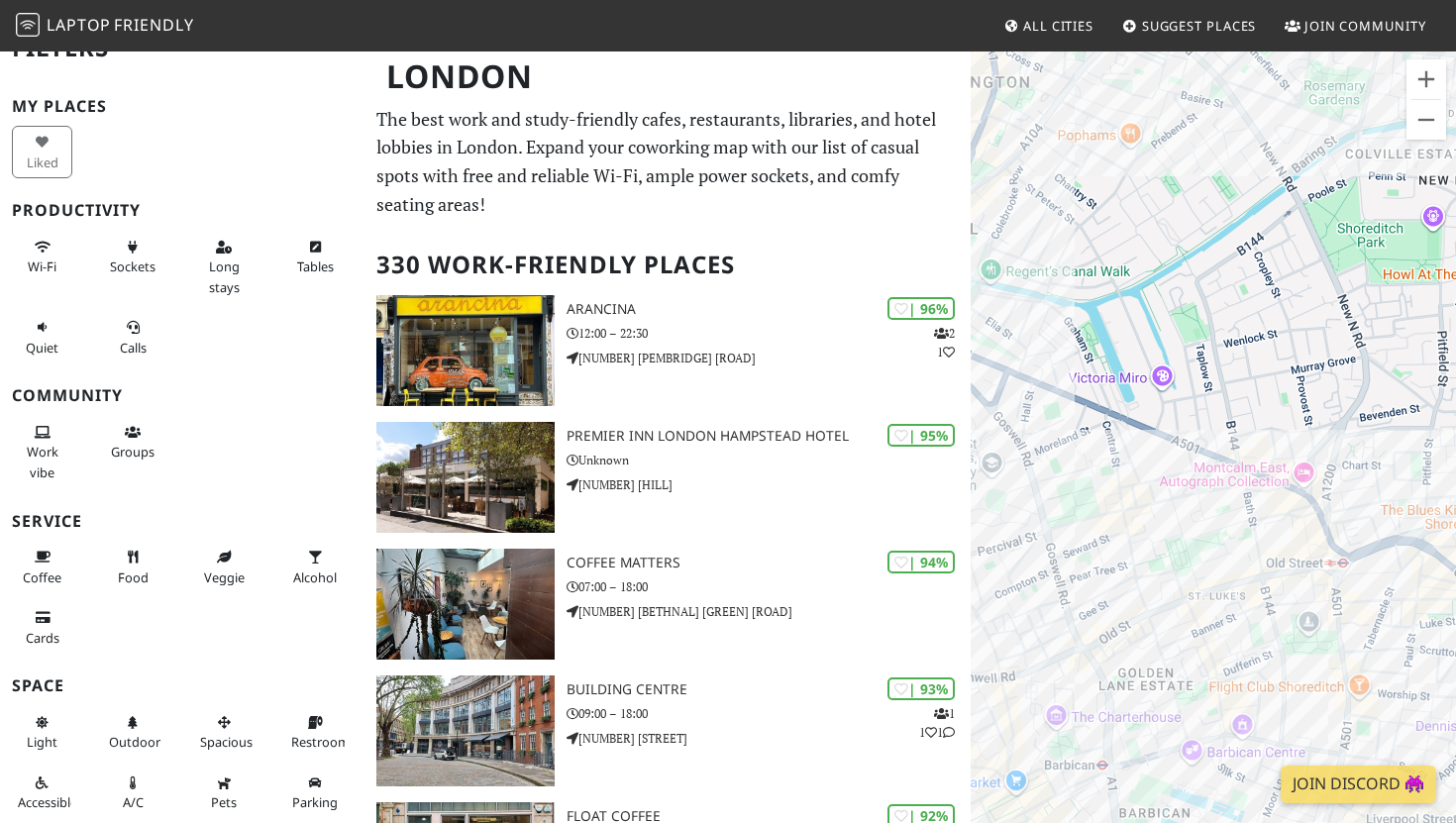 drag, startPoint x: 1201, startPoint y: 356, endPoint x: 1011, endPoint y: 457, distance: 215.17667 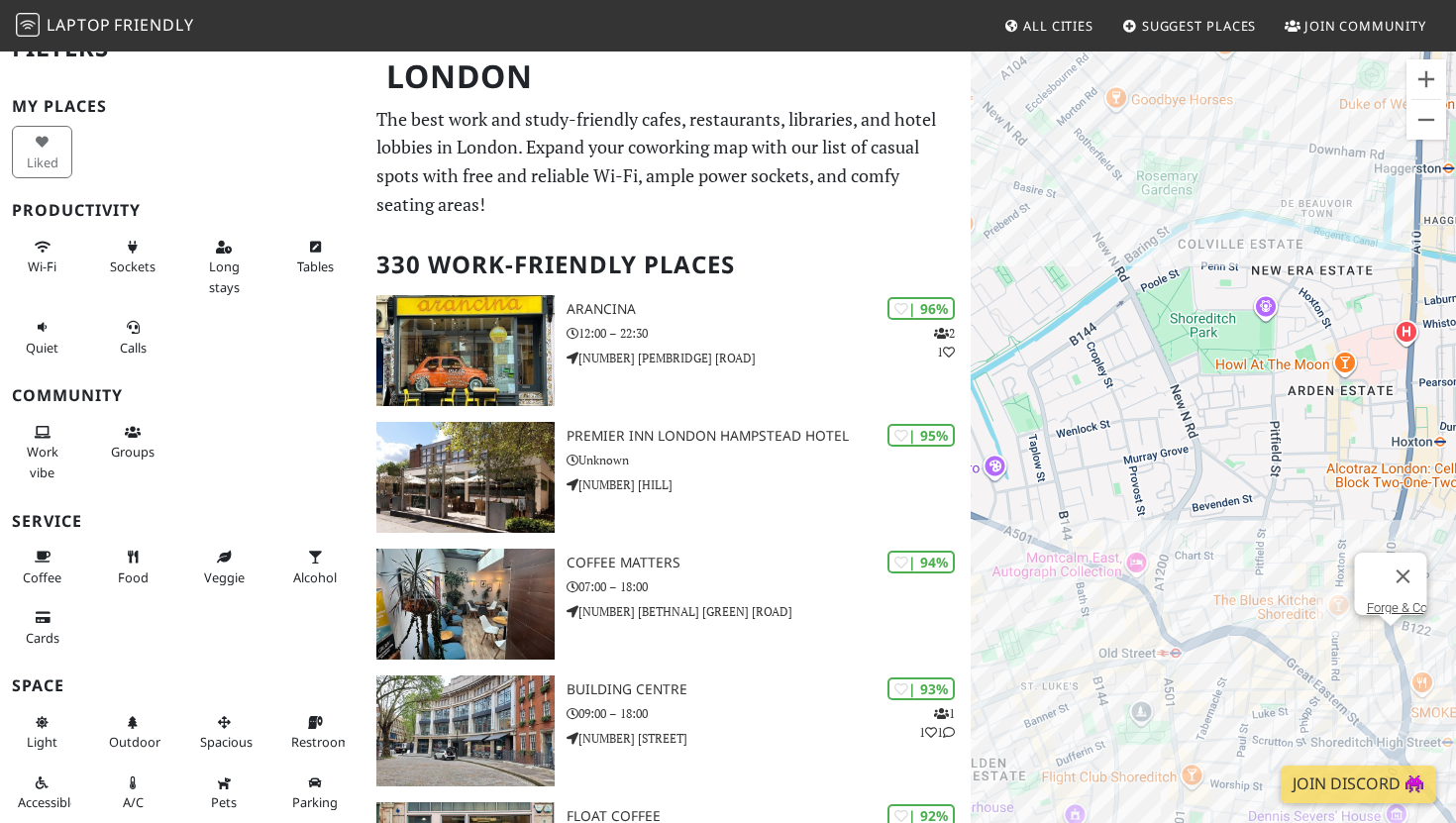 drag, startPoint x: 1277, startPoint y: 318, endPoint x: 1063, endPoint y: 390, distance: 225.7875 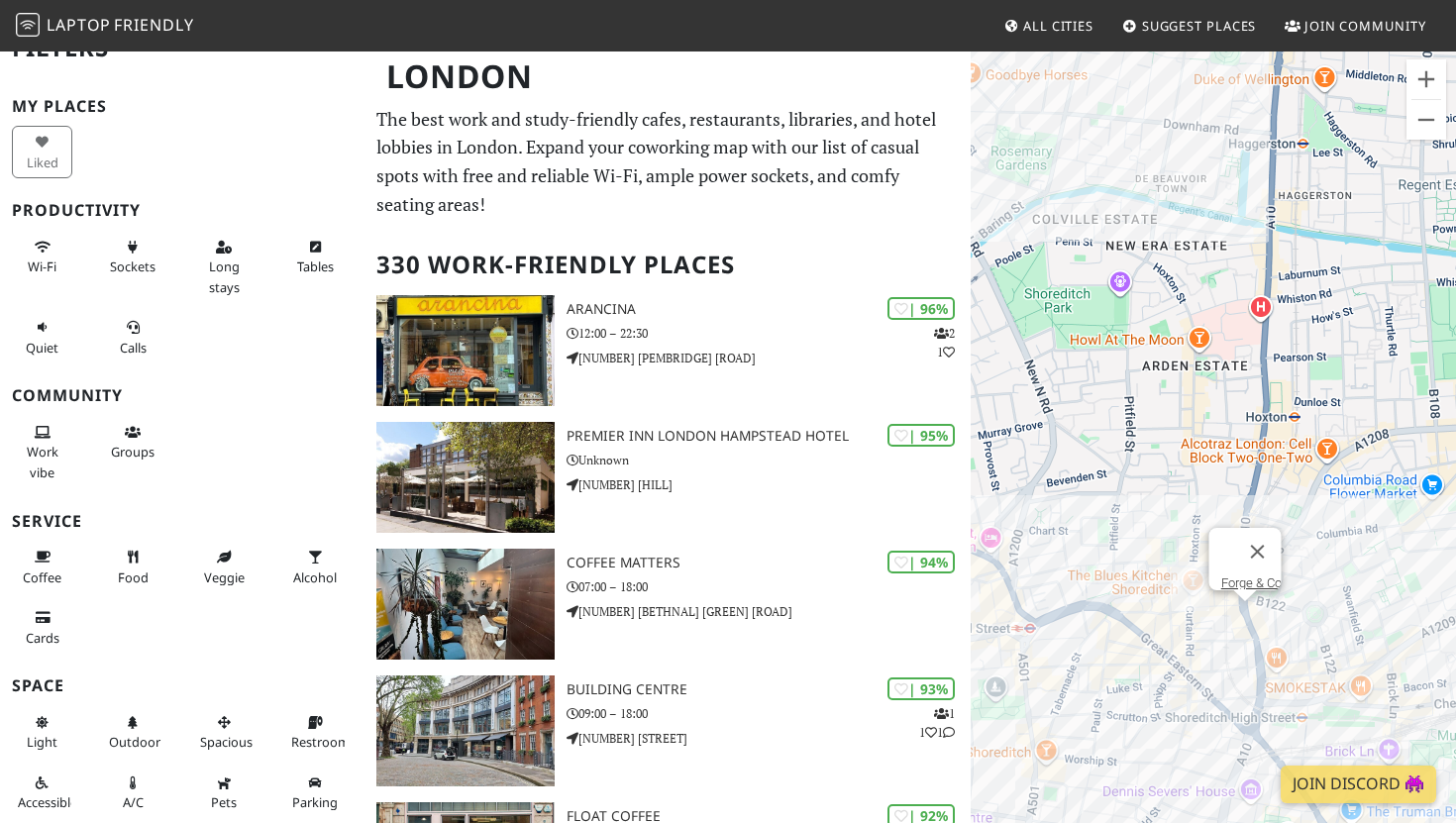 drag, startPoint x: 1288, startPoint y: 389, endPoint x: 1170, endPoint y: 384, distance: 118.105885 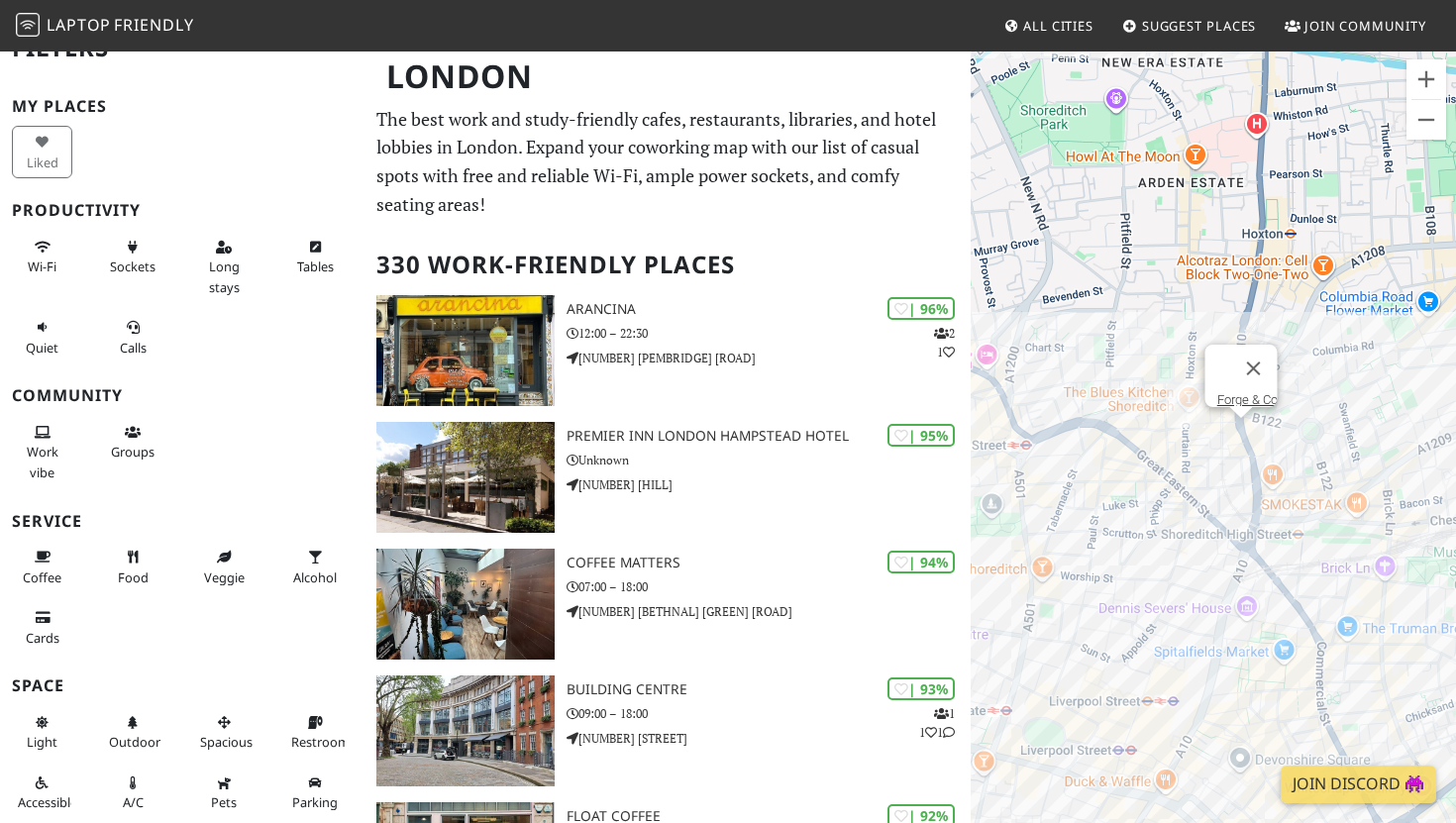 drag, startPoint x: 1258, startPoint y: 818, endPoint x: 1257, endPoint y: 625, distance: 193.00259 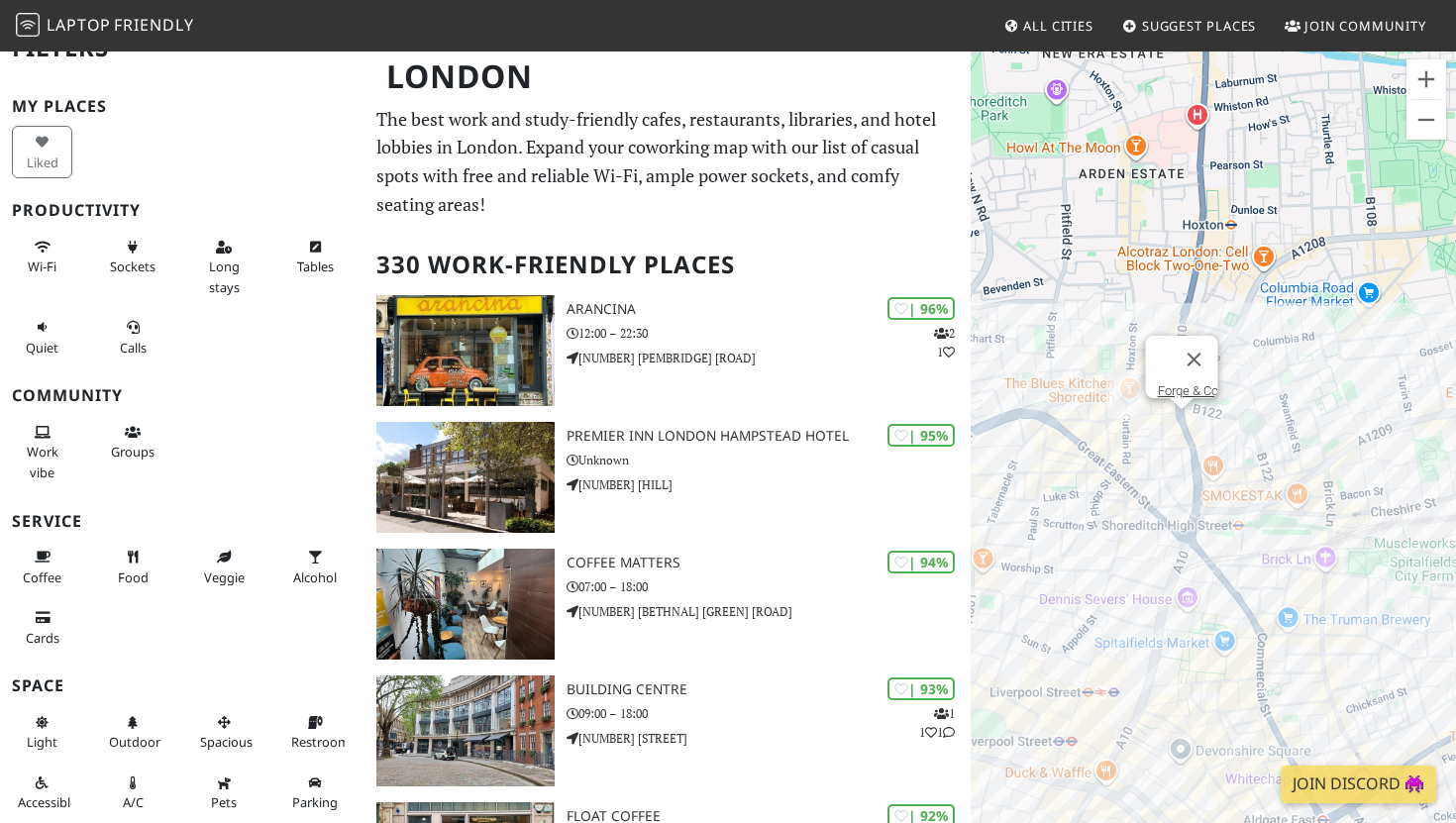 drag, startPoint x: 1388, startPoint y: 545, endPoint x: 1280, endPoint y: 545, distance: 108 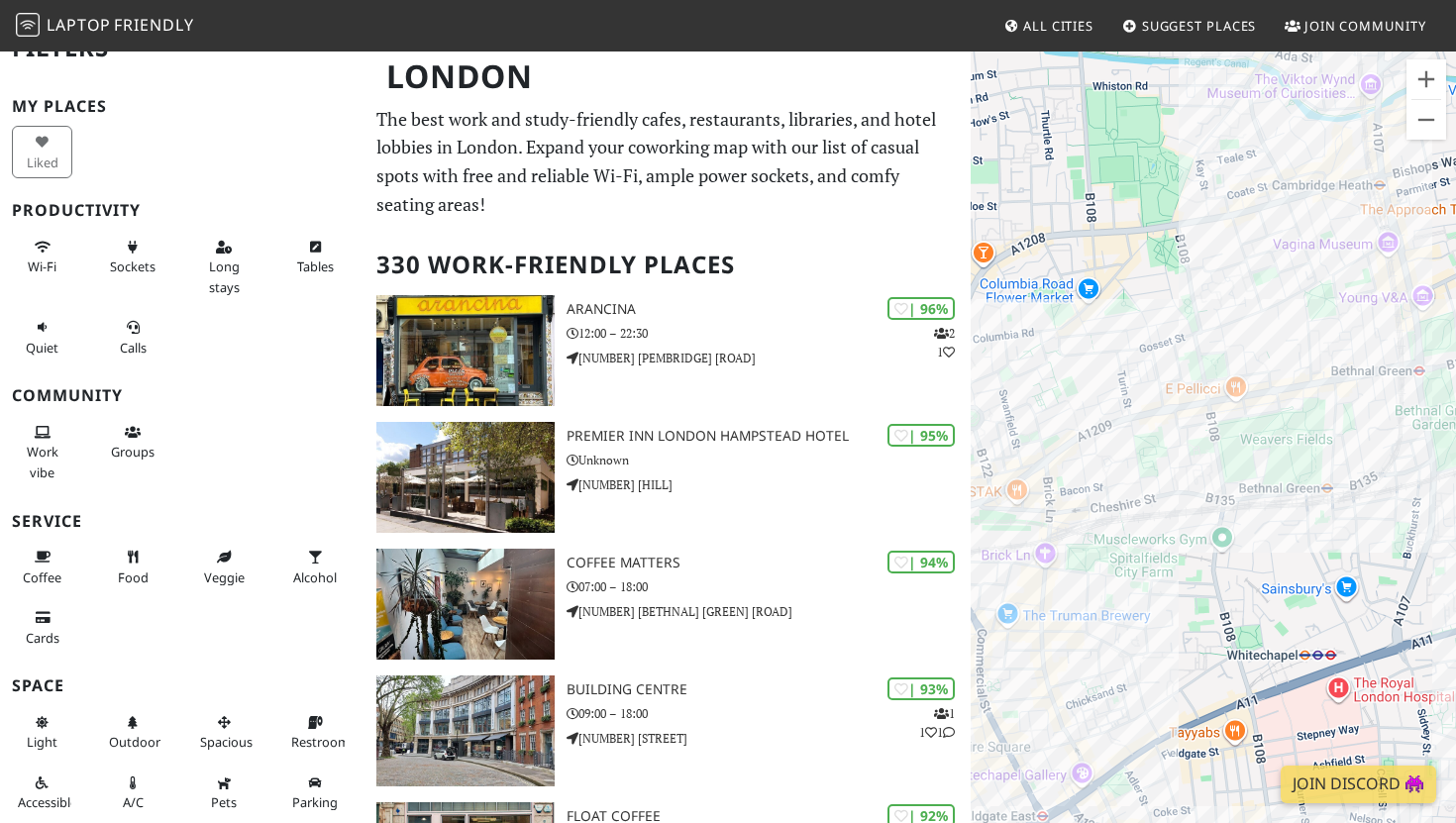 drag, startPoint x: 1397, startPoint y: 429, endPoint x: 1168, endPoint y: 424, distance: 229.05458 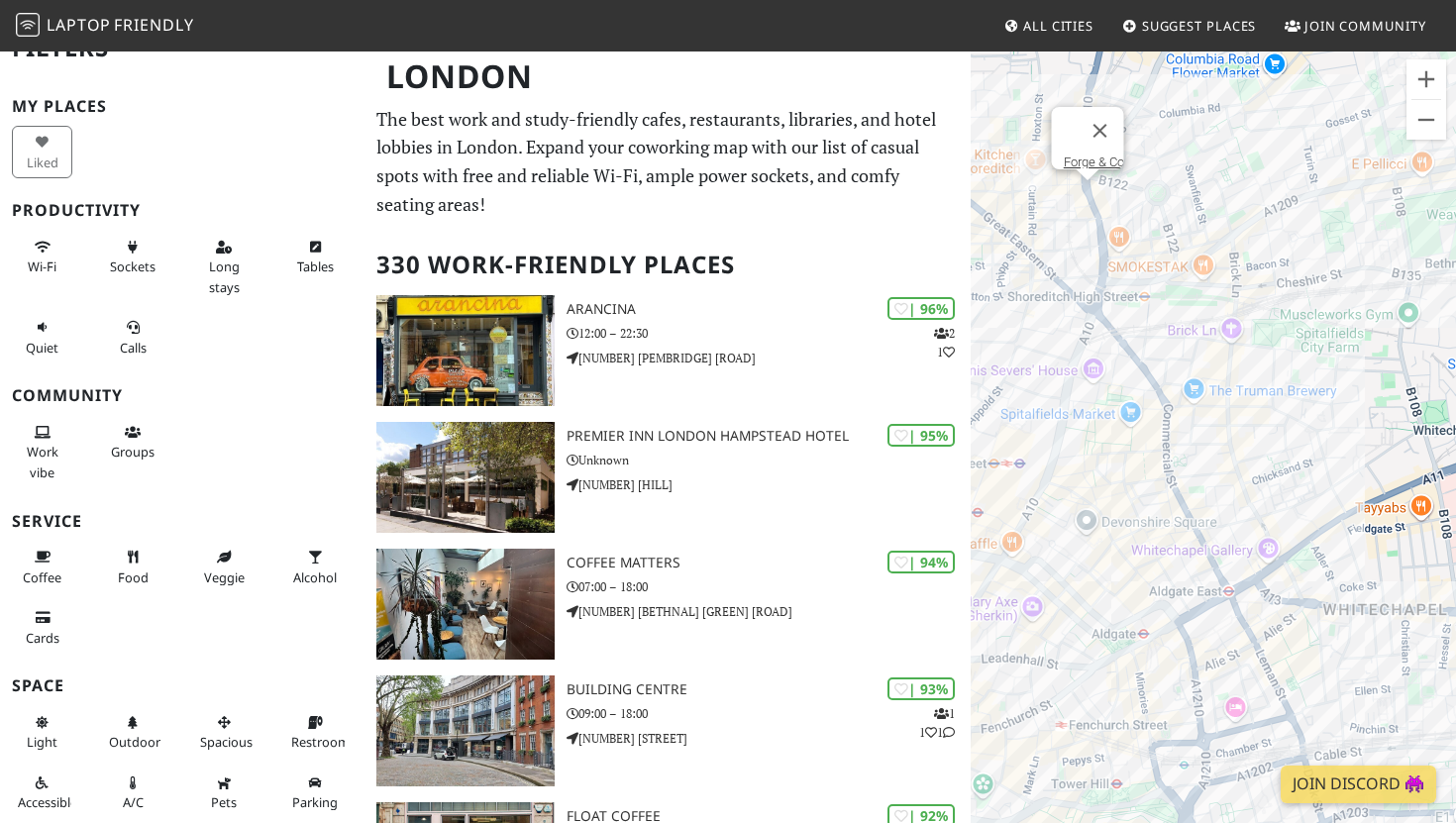 drag, startPoint x: 1126, startPoint y: 434, endPoint x: 1455, endPoint y: 208, distance: 399.14534 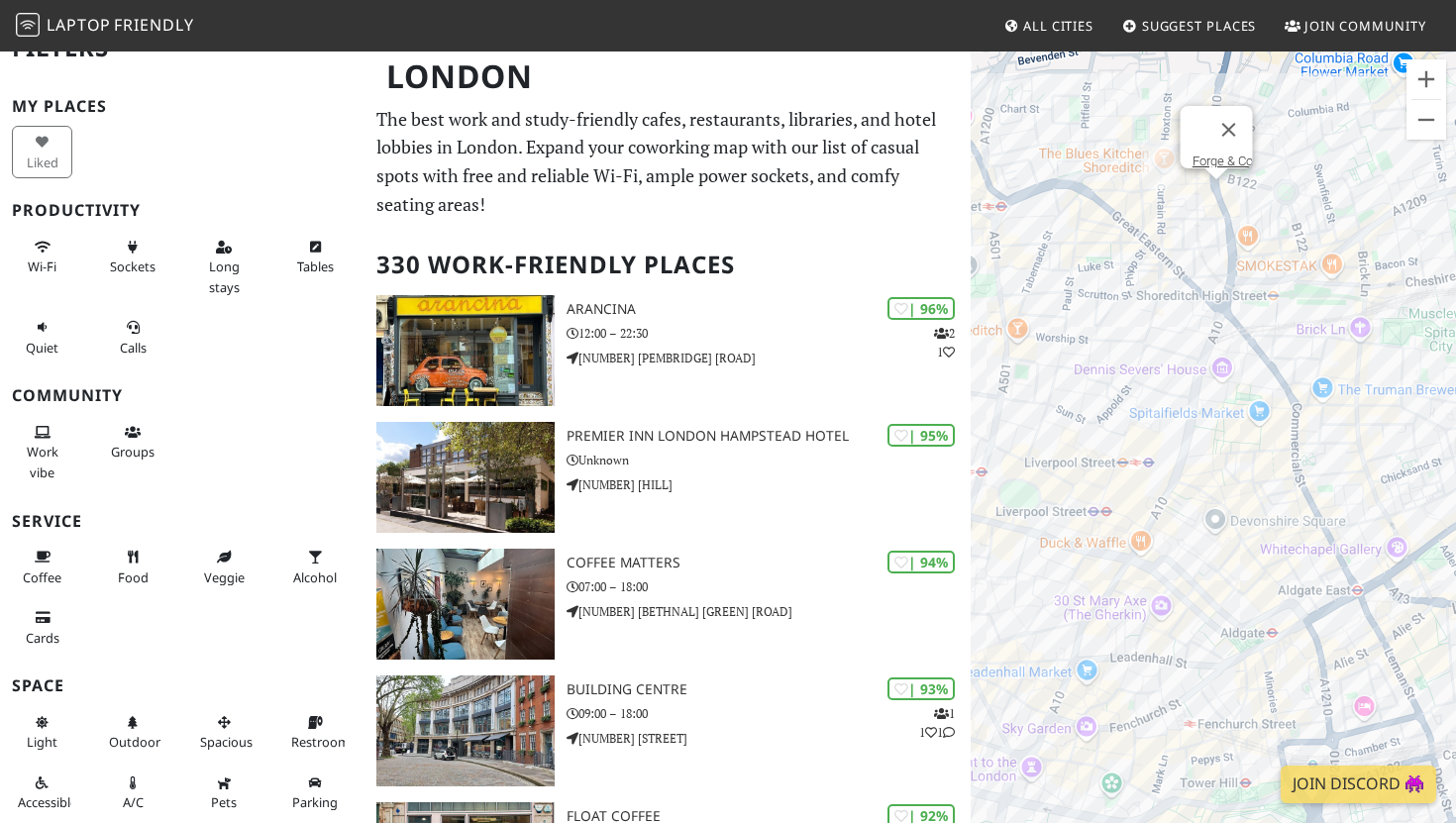 click on "[FORGE] & [CO]" at bounding box center (1213, 461) 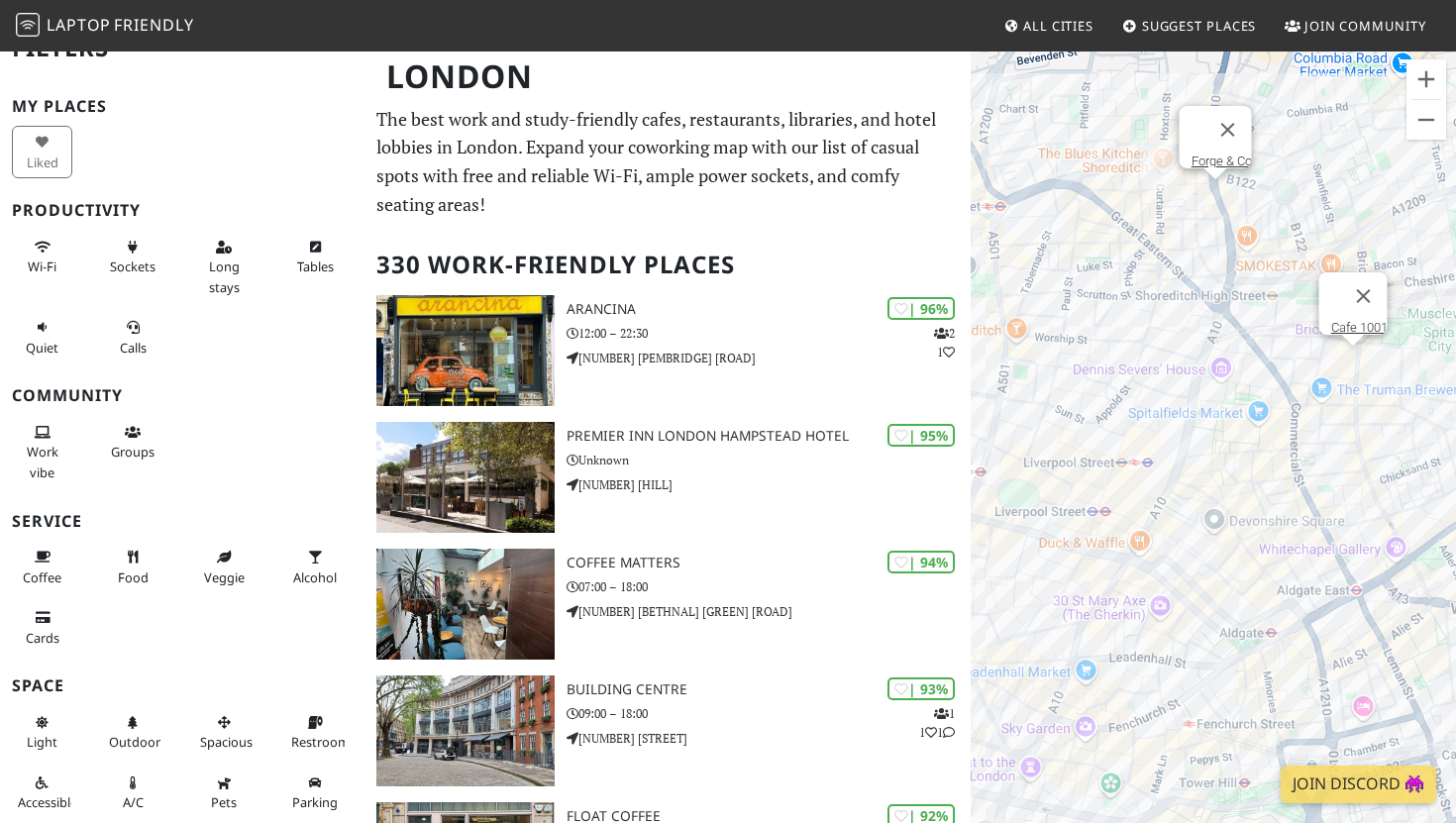 click on "[FORGE] & [CO] [CAFE] [NUMBER]" at bounding box center [1213, 461] 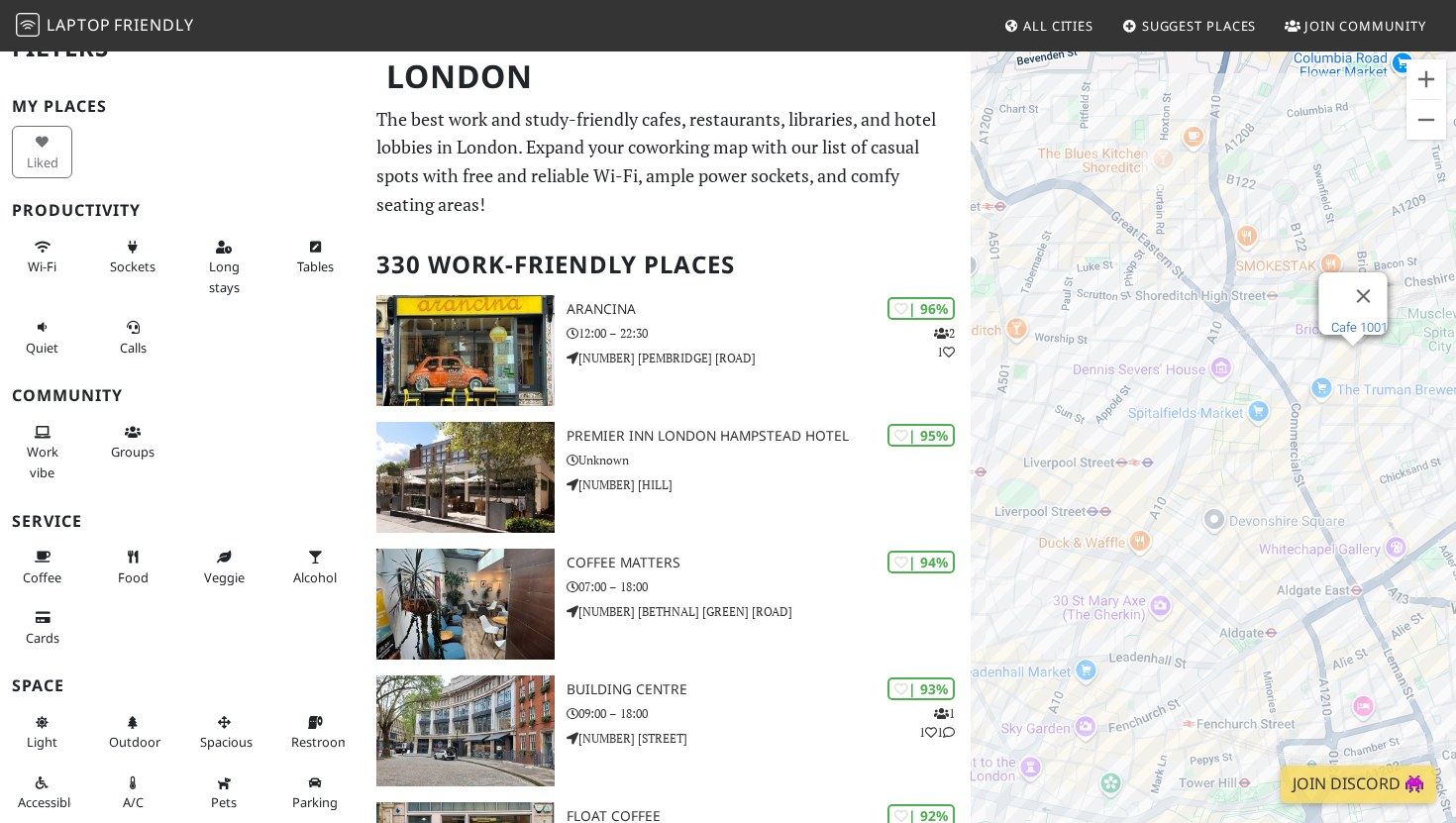 click on "Cafe 1001" at bounding box center (1359, 327) 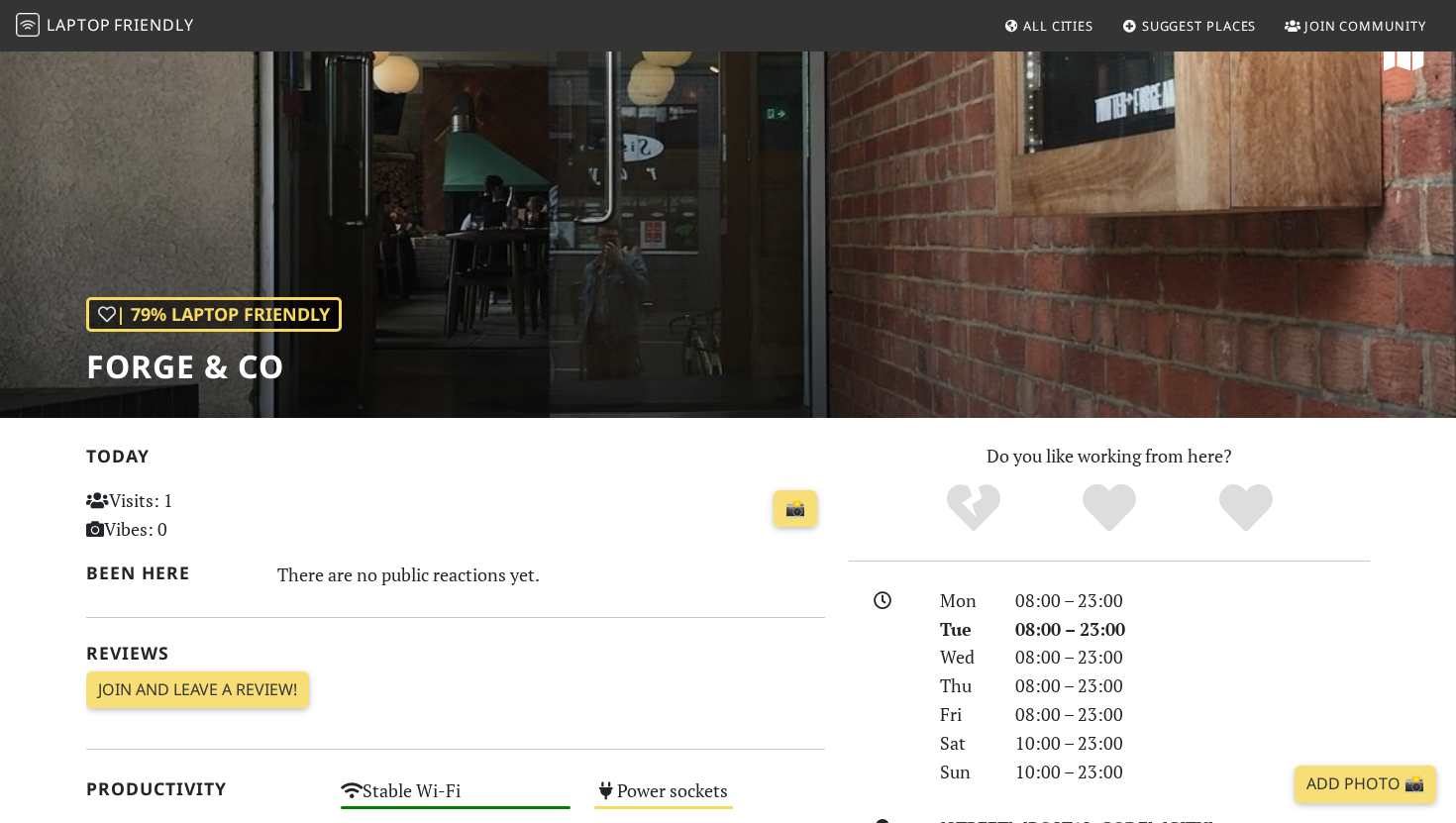 scroll, scrollTop: 0, scrollLeft: 0, axis: both 